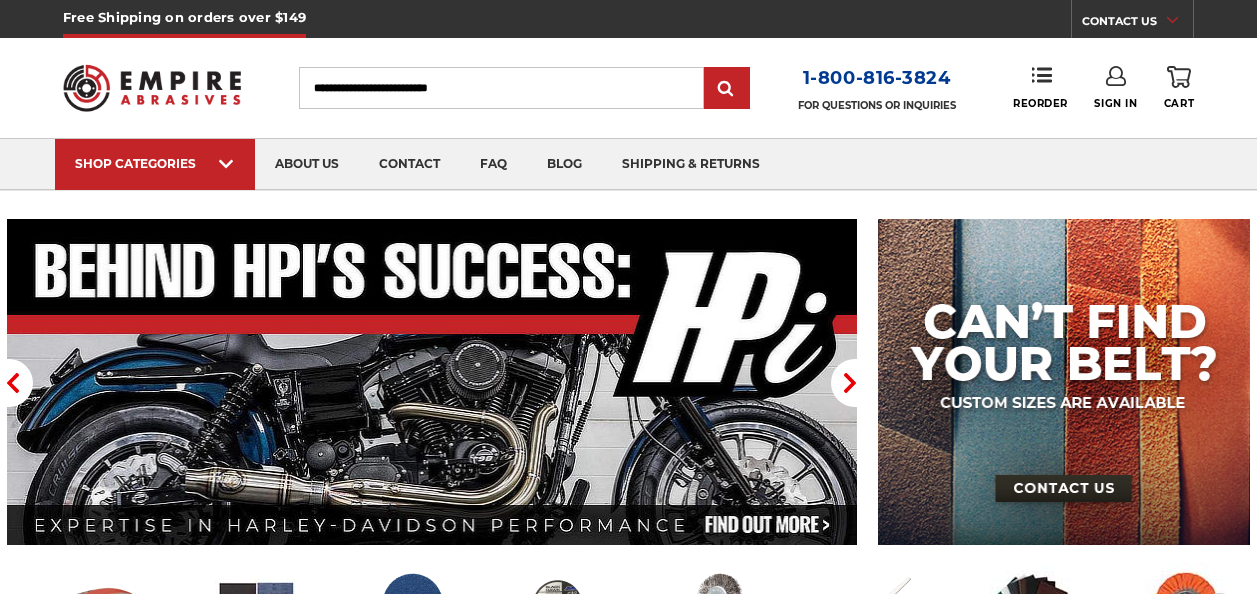 scroll, scrollTop: 0, scrollLeft: 0, axis: both 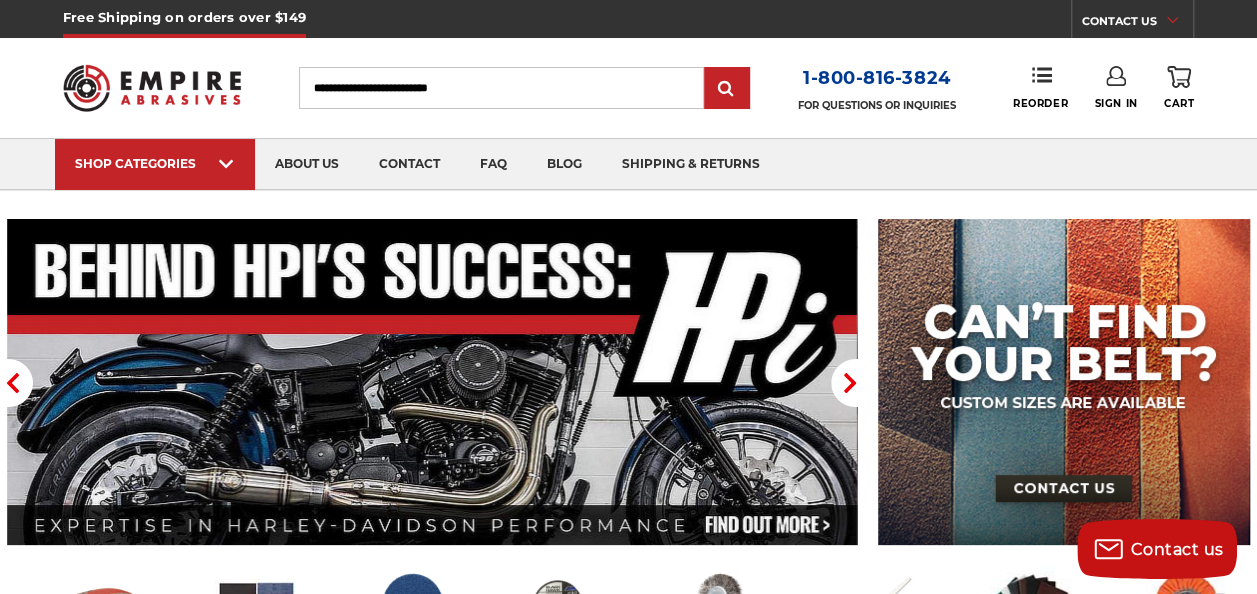 type on "**********" 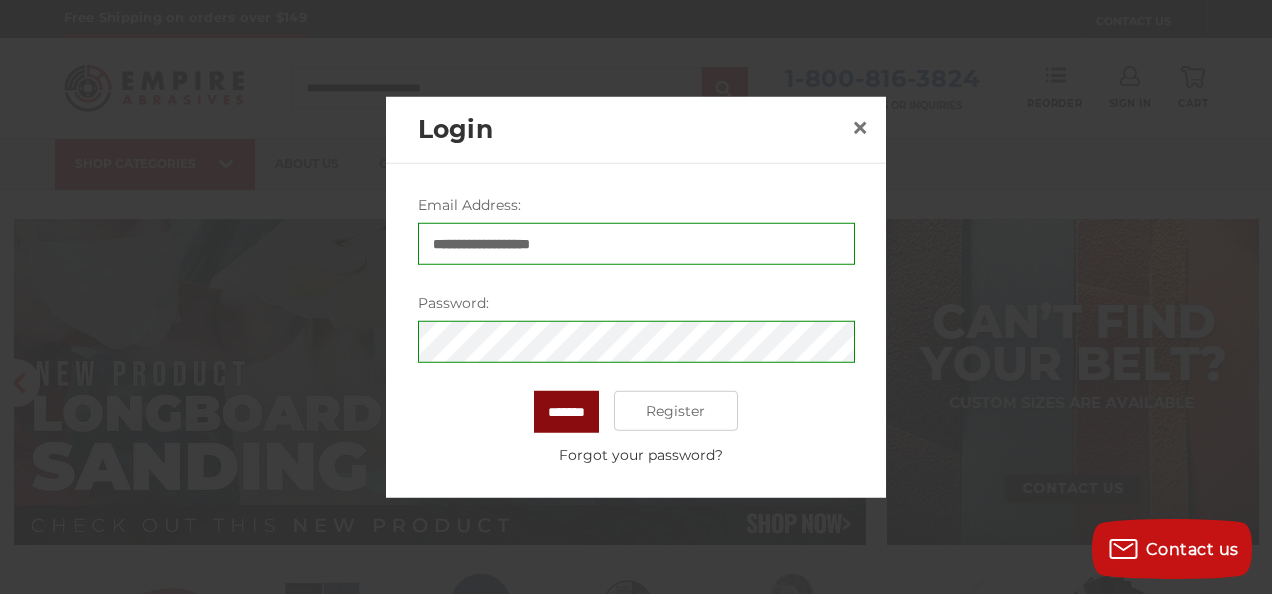 click on "*******" at bounding box center [566, 412] 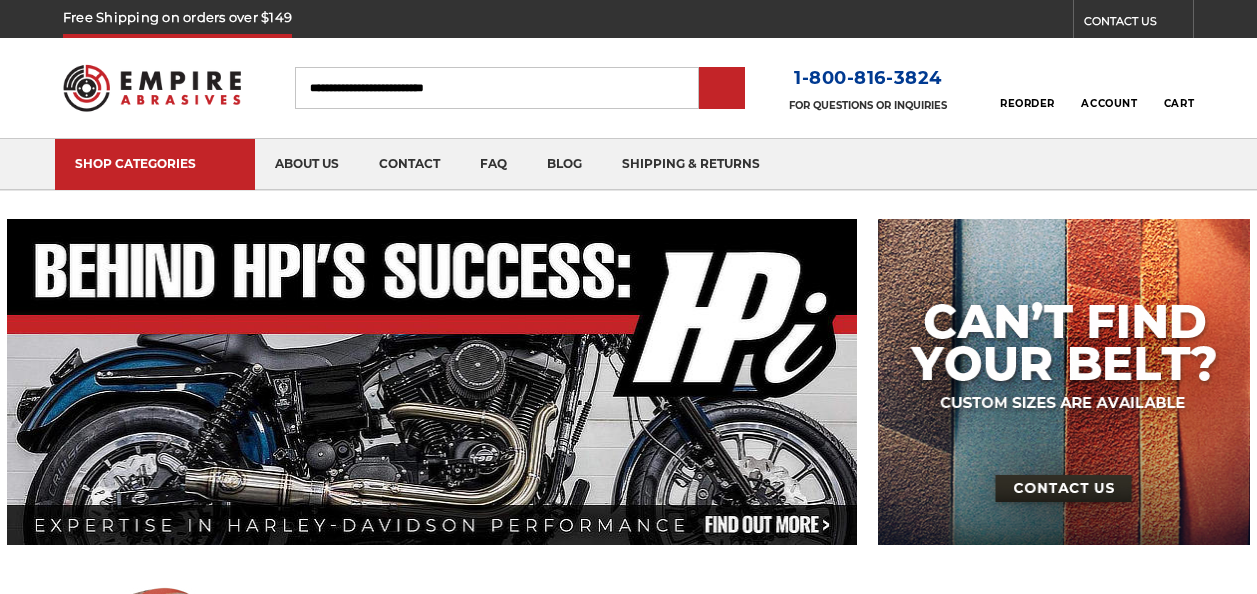scroll, scrollTop: 0, scrollLeft: 0, axis: both 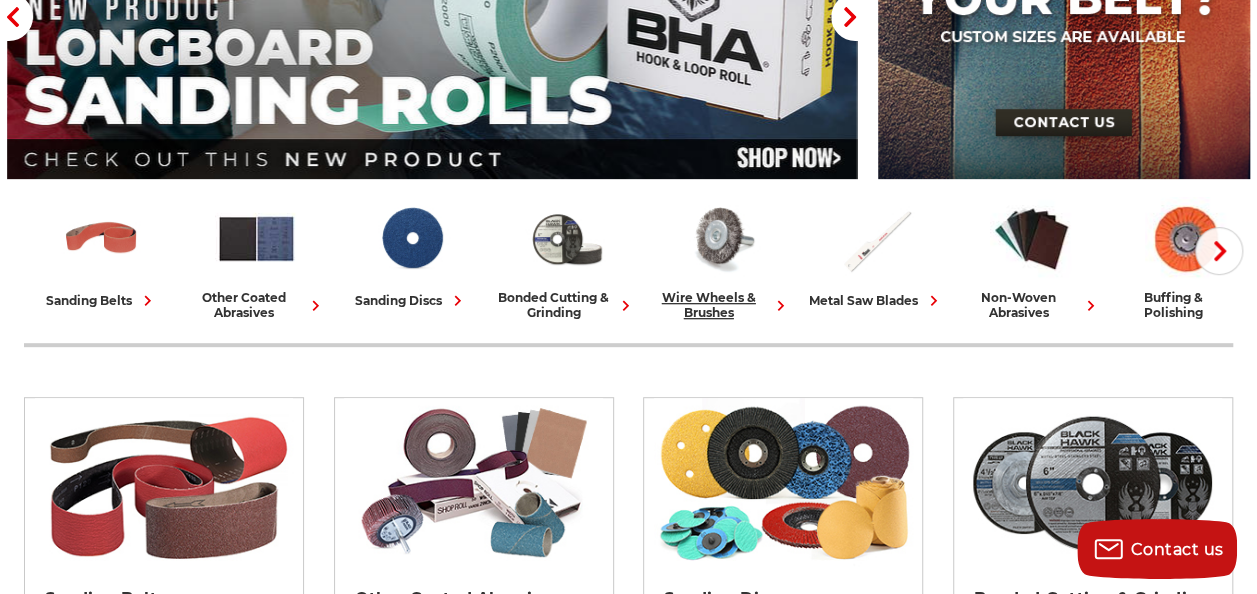 click on "wire wheels & brushes" at bounding box center [721, 305] 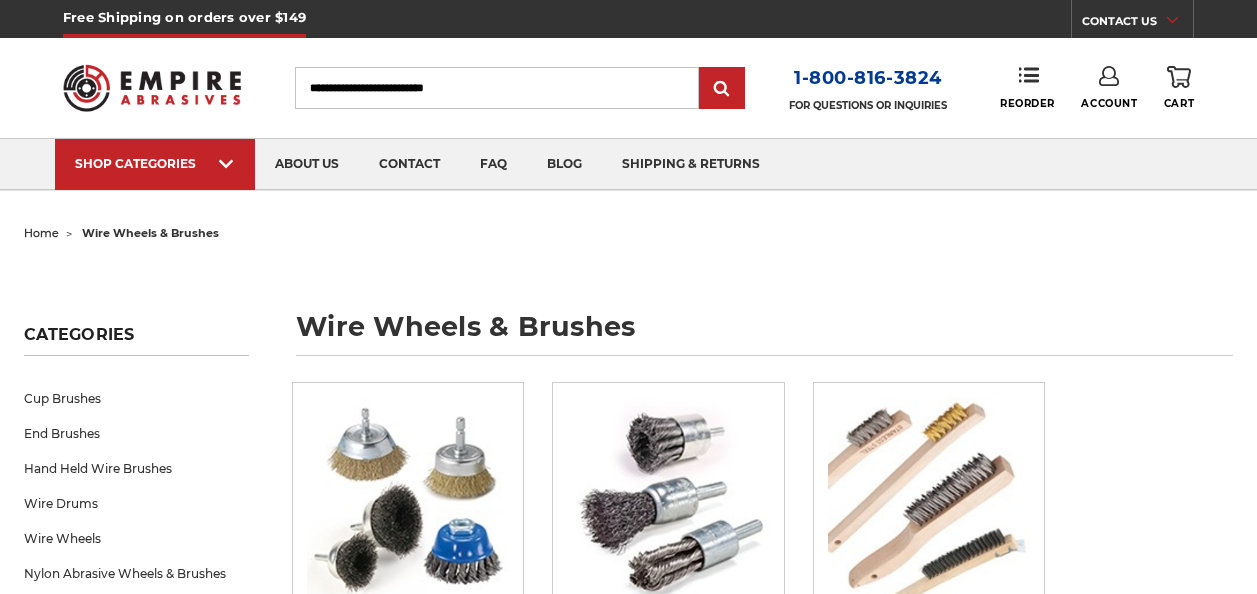 scroll, scrollTop: 0, scrollLeft: 0, axis: both 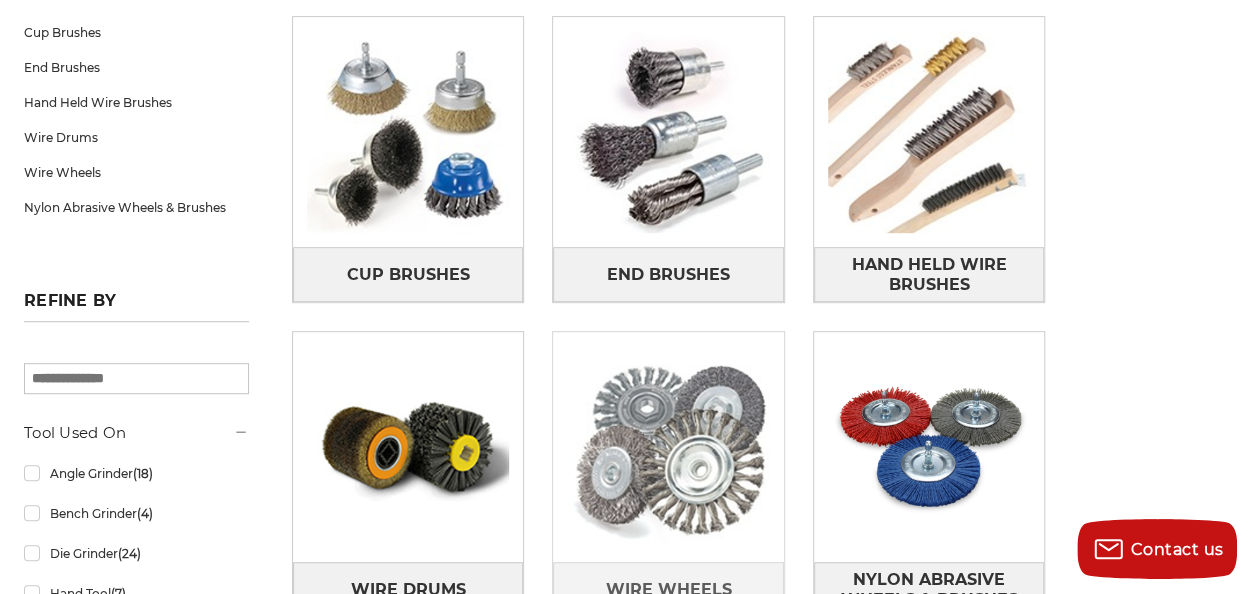 click at bounding box center (668, 447) 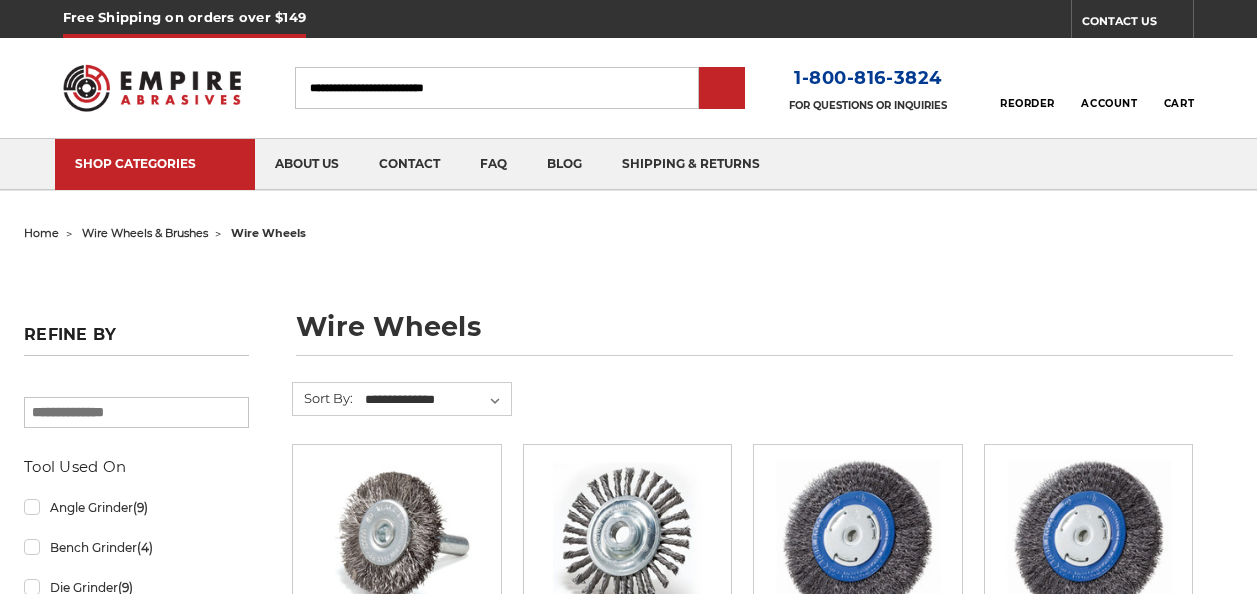 scroll, scrollTop: 0, scrollLeft: 0, axis: both 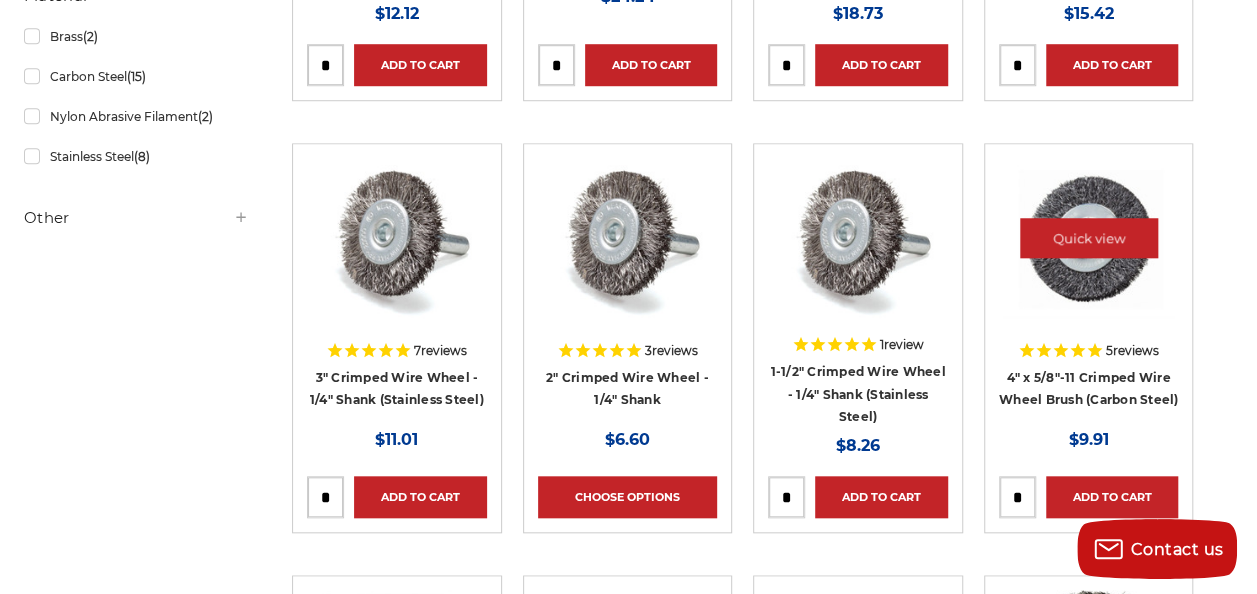 click at bounding box center [1088, 238] 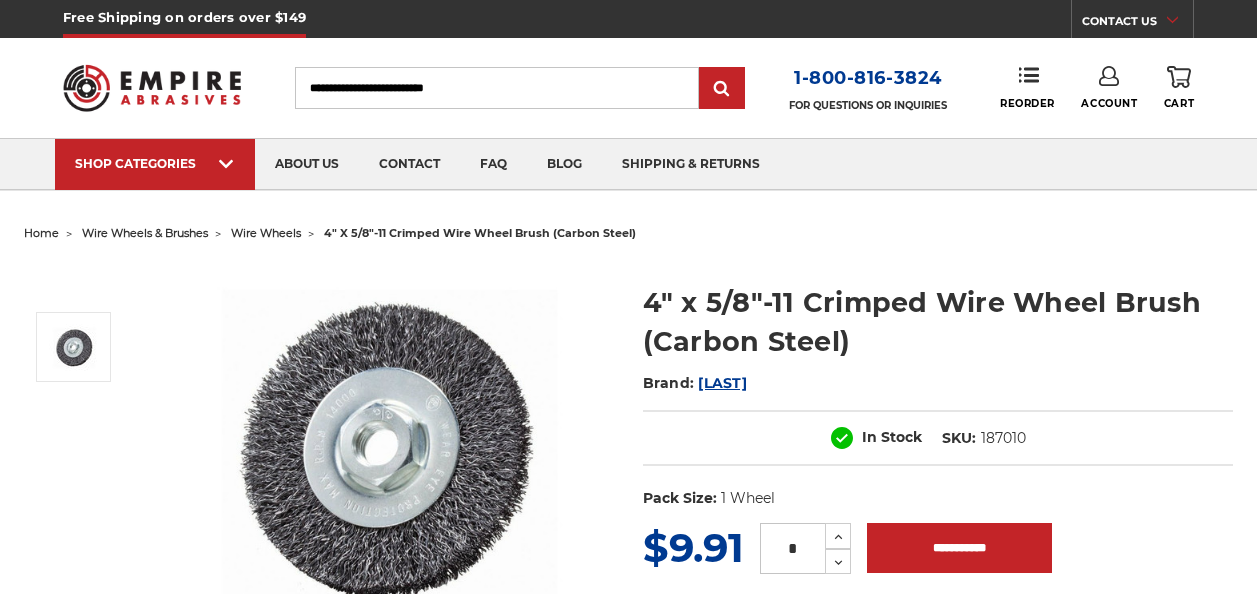 scroll, scrollTop: 0, scrollLeft: 0, axis: both 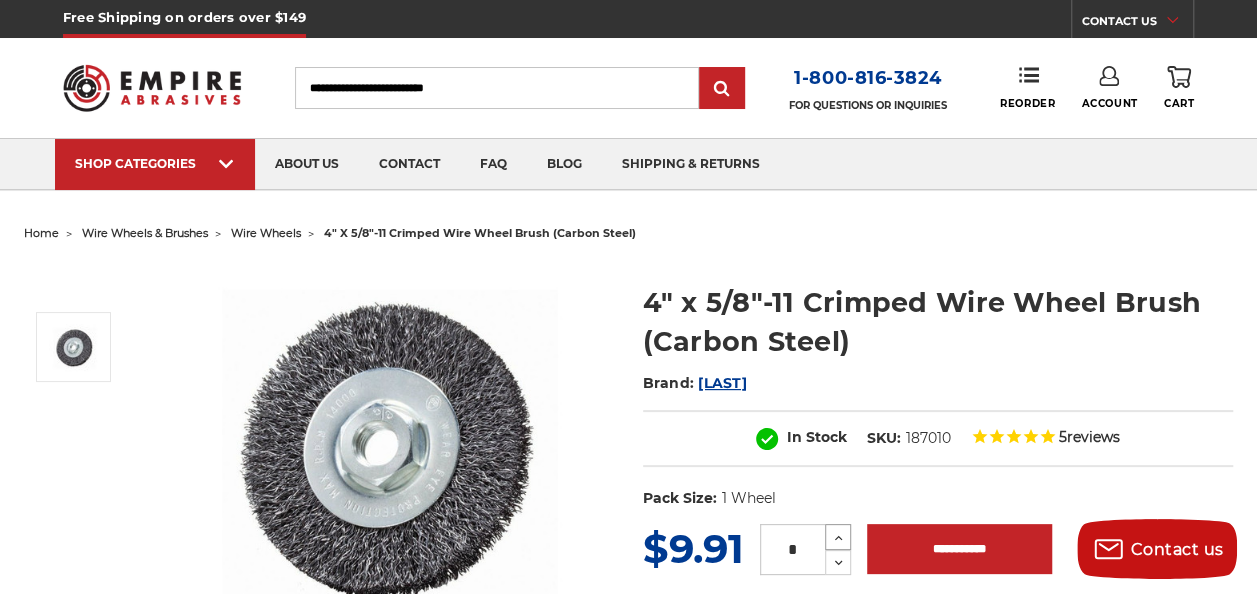 click at bounding box center [838, 538] 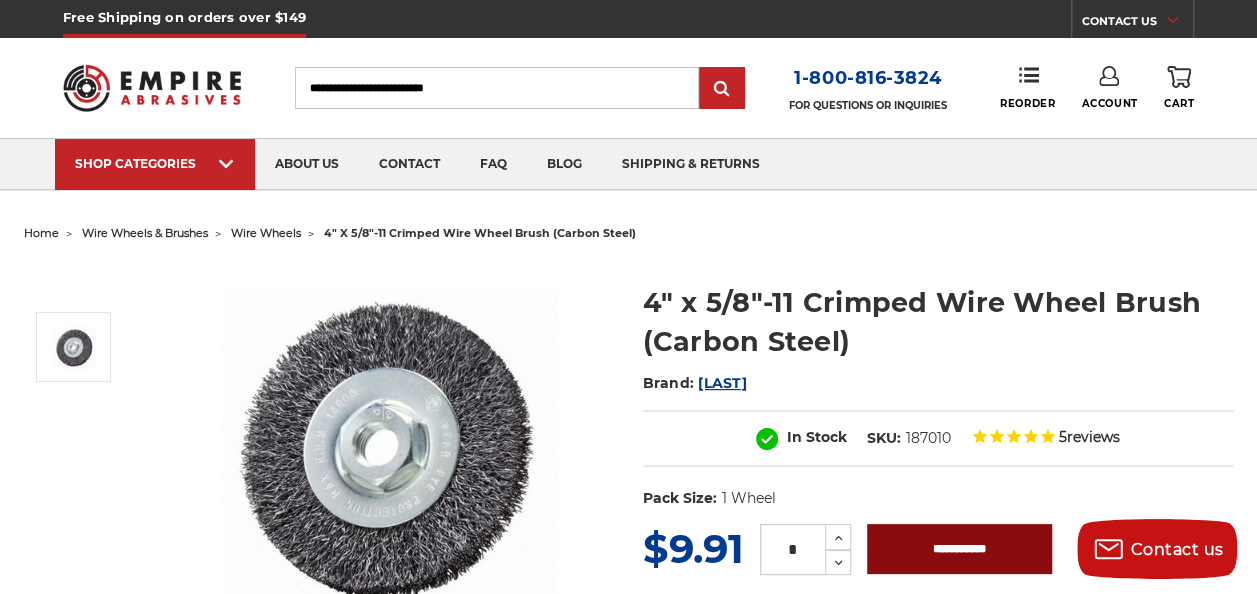 click on "**********" at bounding box center [959, 549] 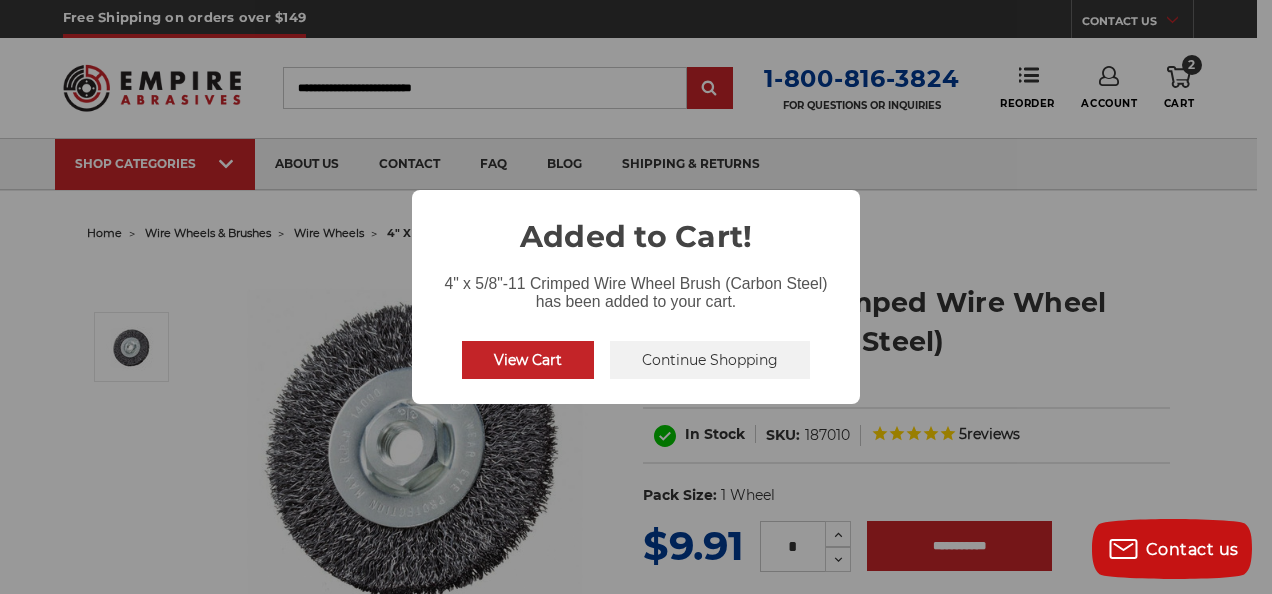 click on "Continue Shopping" at bounding box center (710, 360) 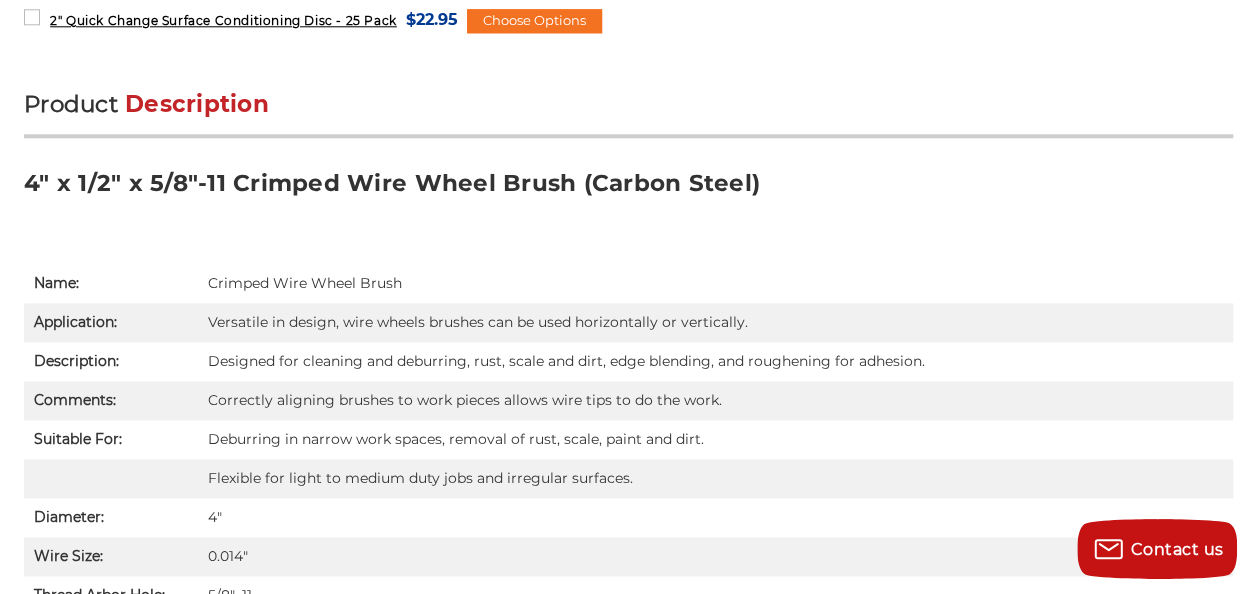 scroll, scrollTop: 733, scrollLeft: 0, axis: vertical 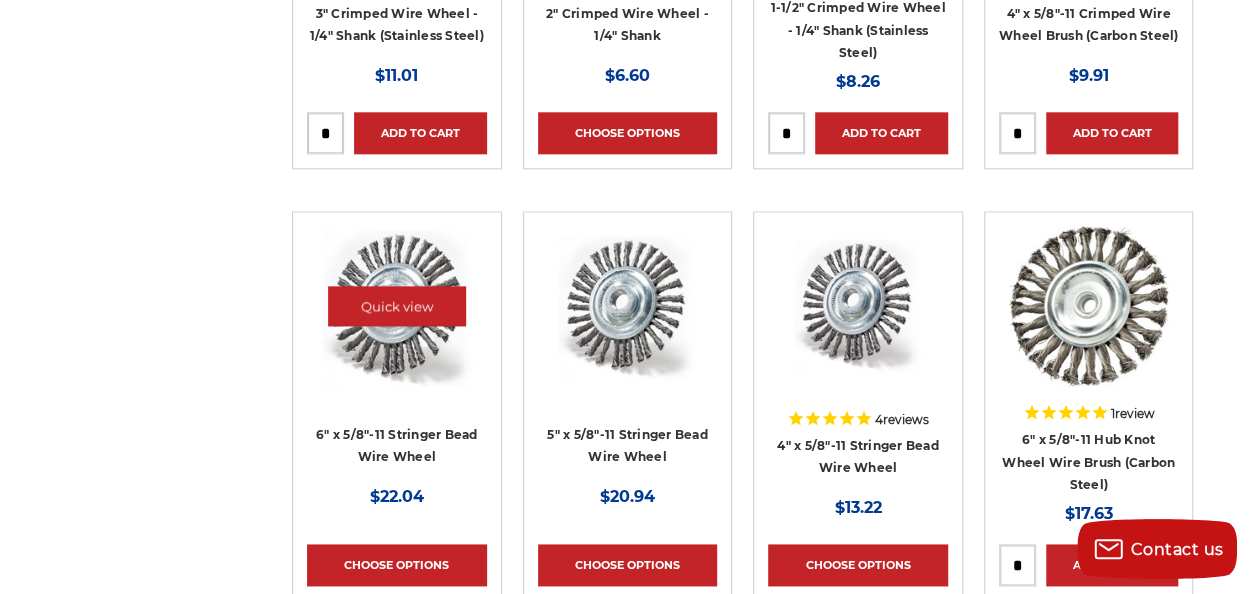 click at bounding box center [397, 306] 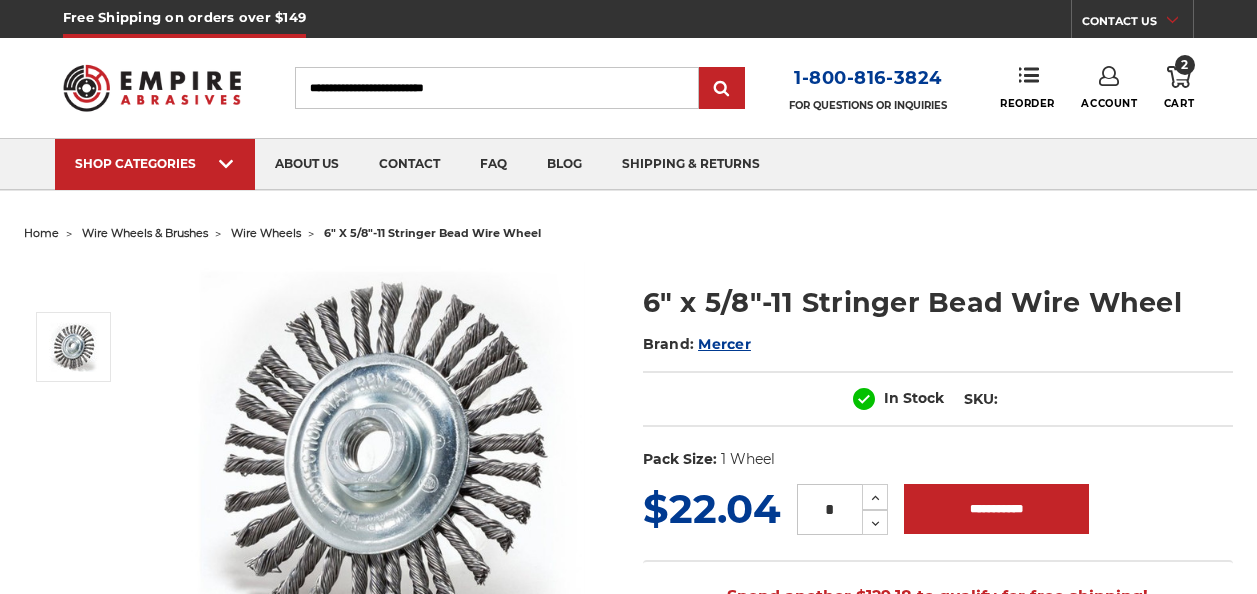 scroll, scrollTop: 0, scrollLeft: 0, axis: both 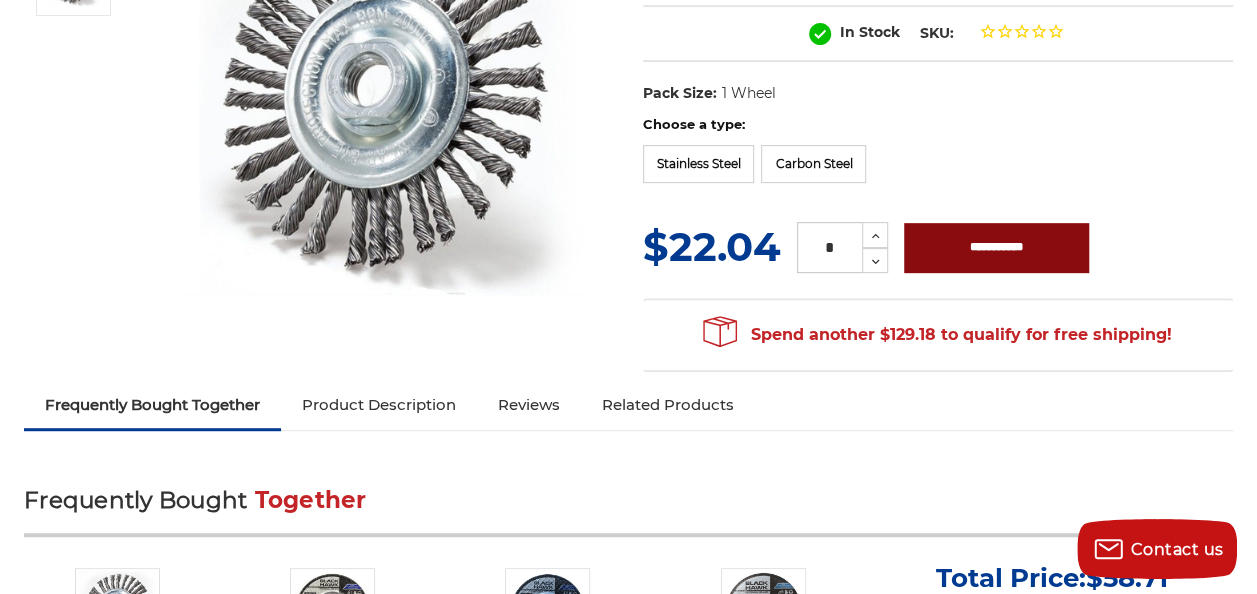 click on "**********" at bounding box center [996, 248] 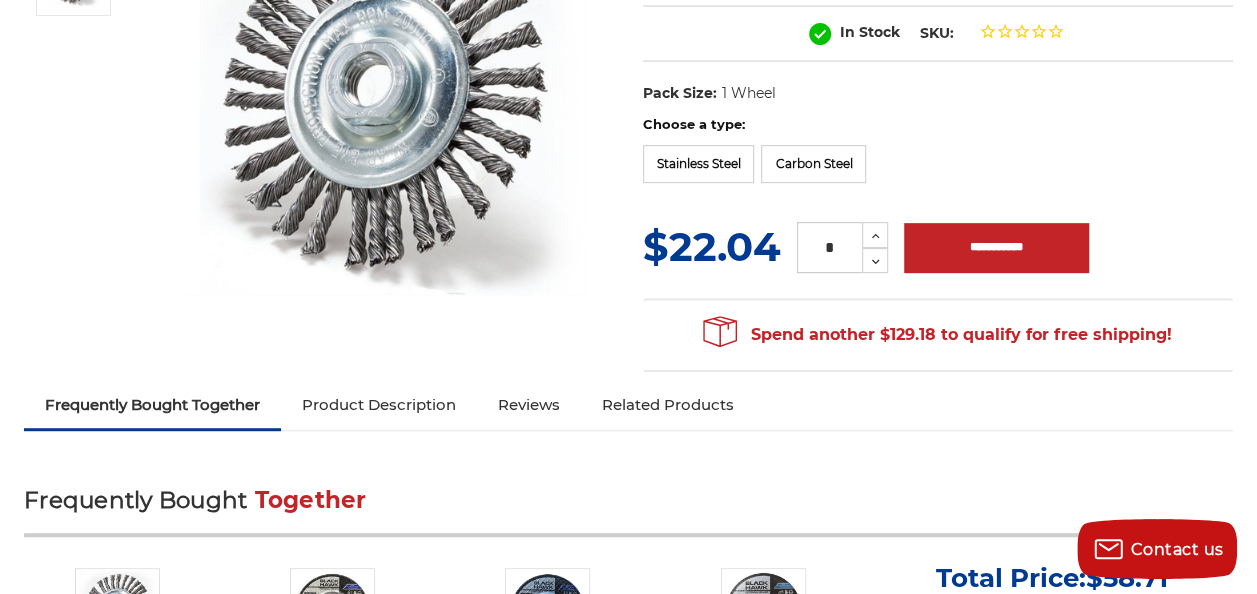 click on "Choose a type:
Stainless Steel
Carbon Steel" at bounding box center [938, 152] 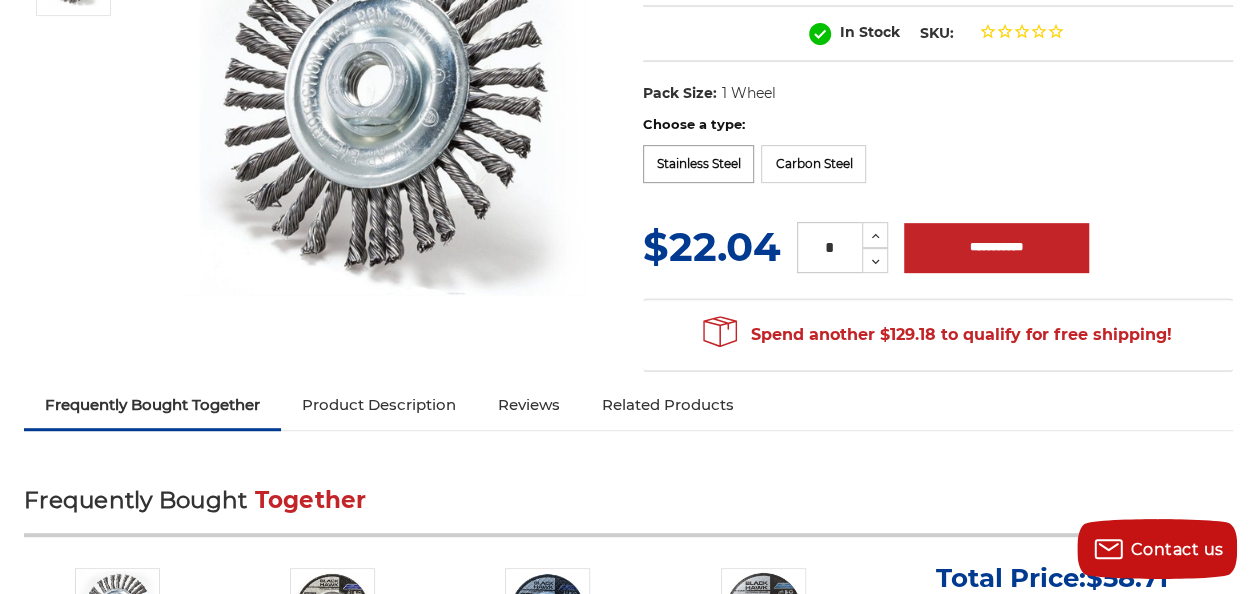 click on "Stainless Steel" at bounding box center (699, 164) 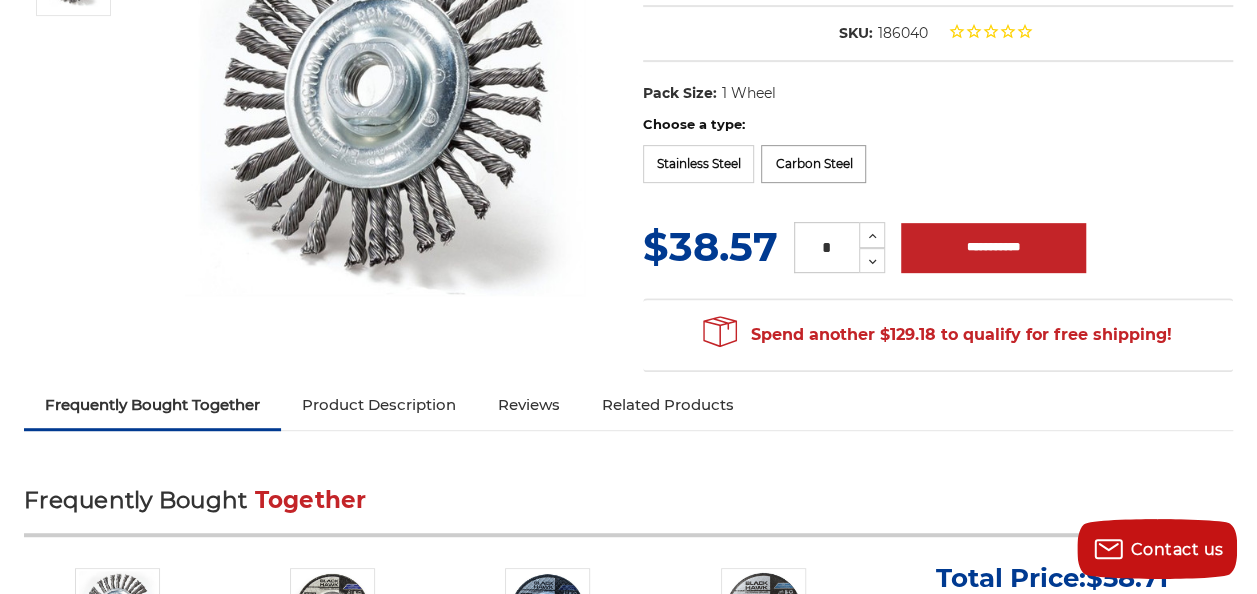 click on "Carbon Steel" at bounding box center [813, 164] 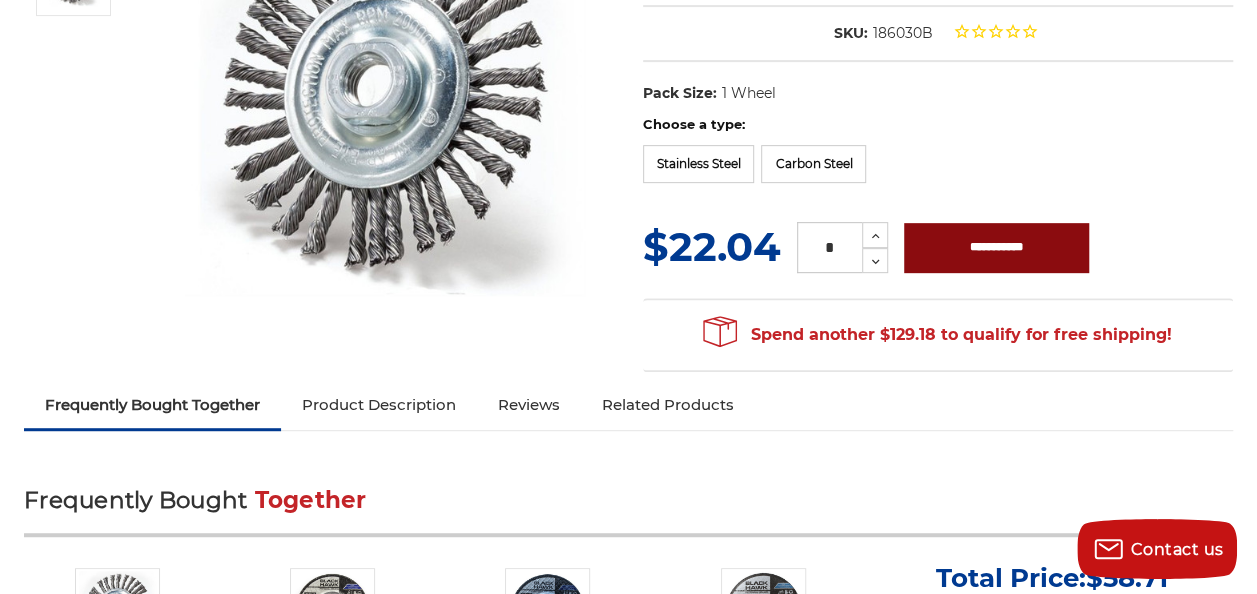 click on "**********" at bounding box center [996, 248] 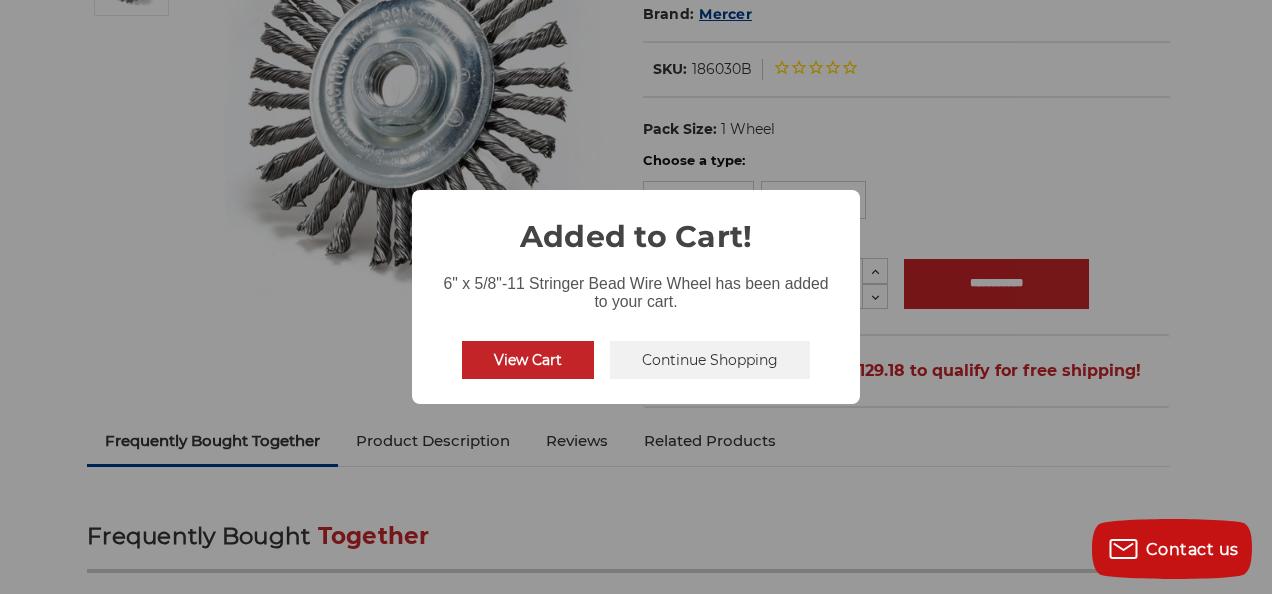 click on "Continue Shopping" at bounding box center [710, 360] 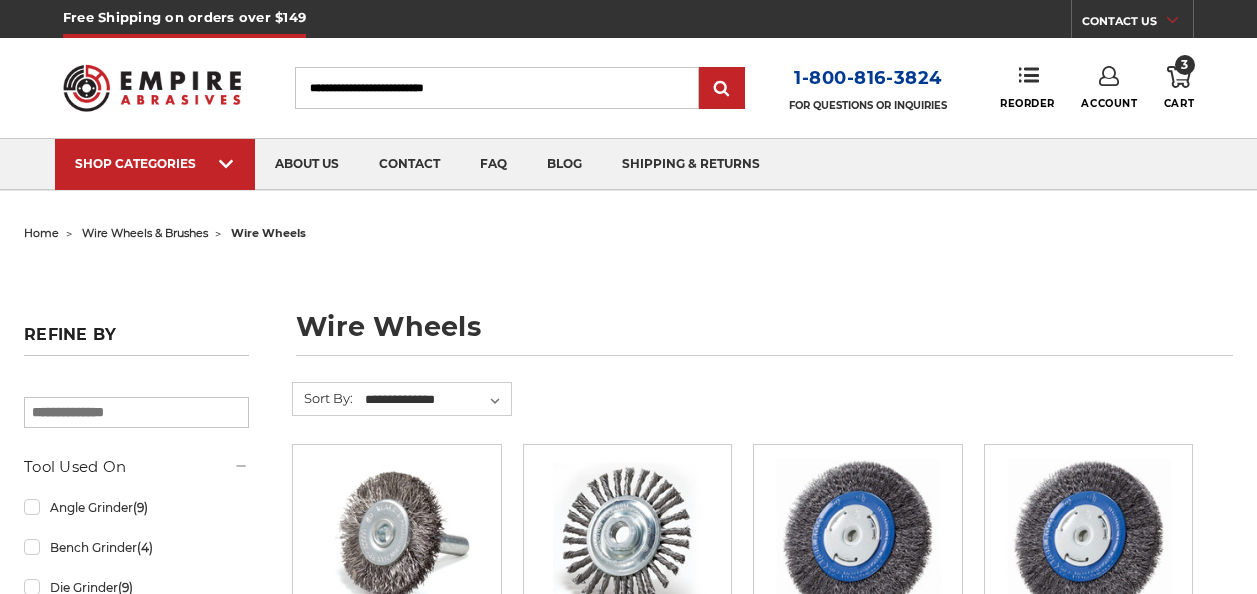 scroll, scrollTop: 1076, scrollLeft: 0, axis: vertical 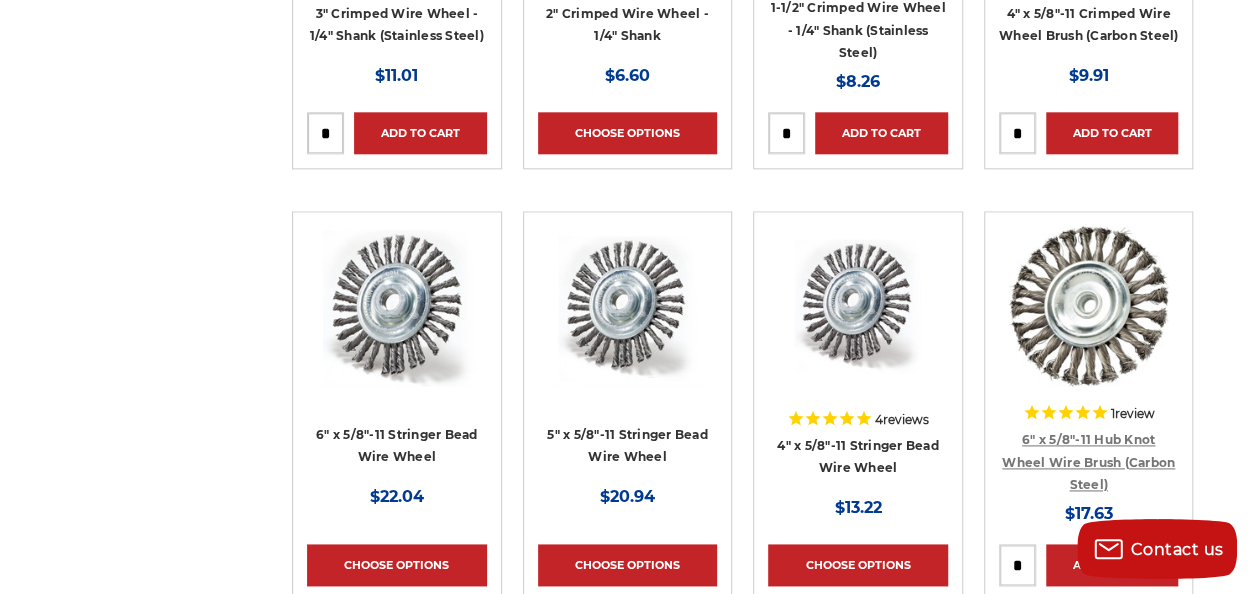 click on "6" x 5/8"-11 Hub Knot Wheel Wire Brush (Carbon Steel)" at bounding box center (1088, 462) 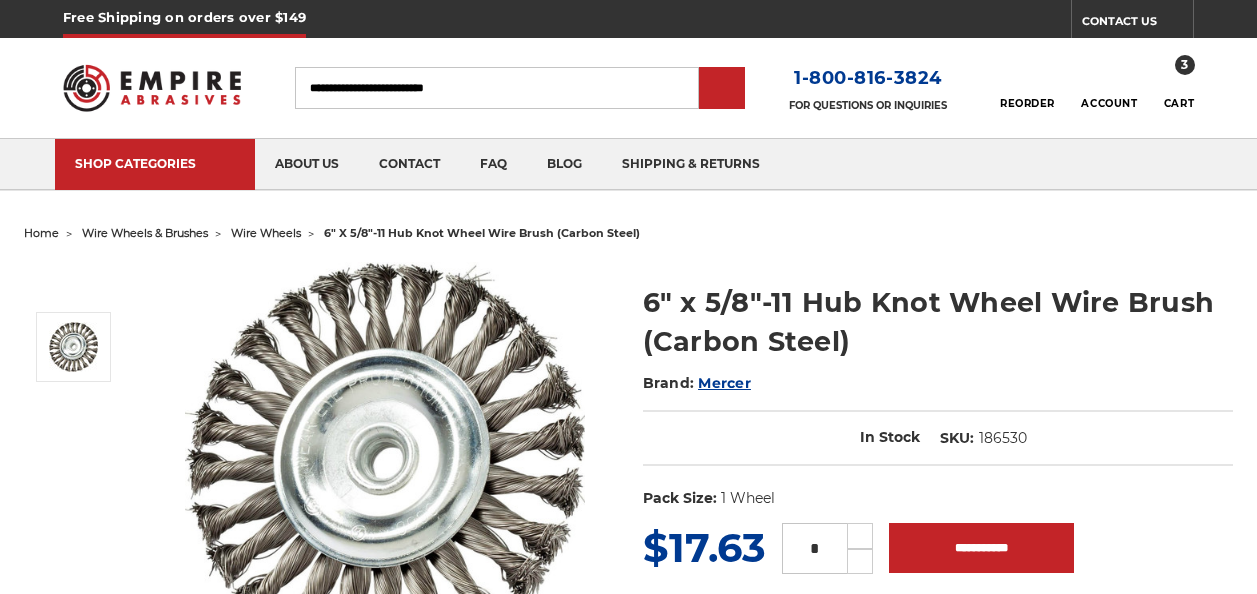scroll, scrollTop: 0, scrollLeft: 0, axis: both 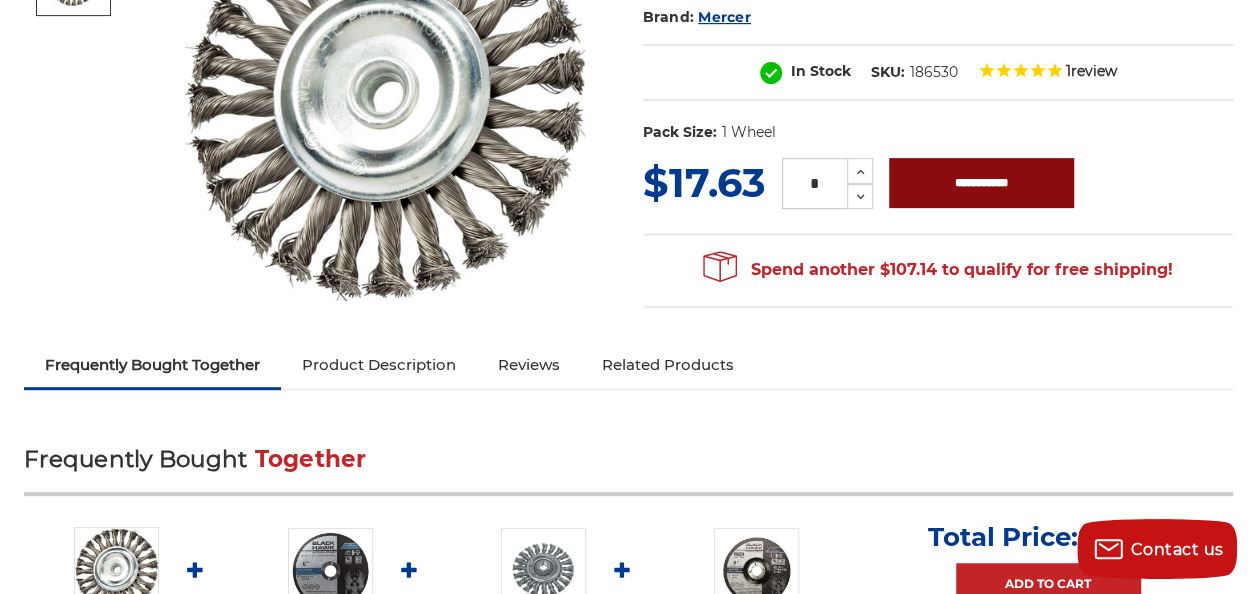click on "**********" at bounding box center [981, 183] 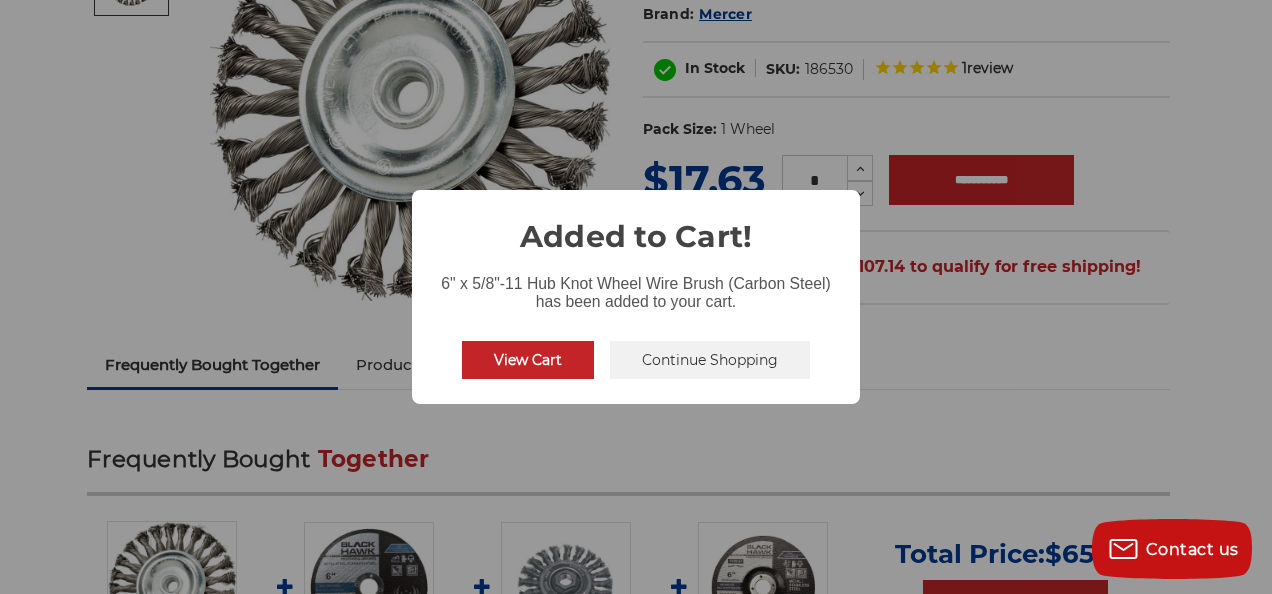 click on "Continue Shopping" at bounding box center [710, 360] 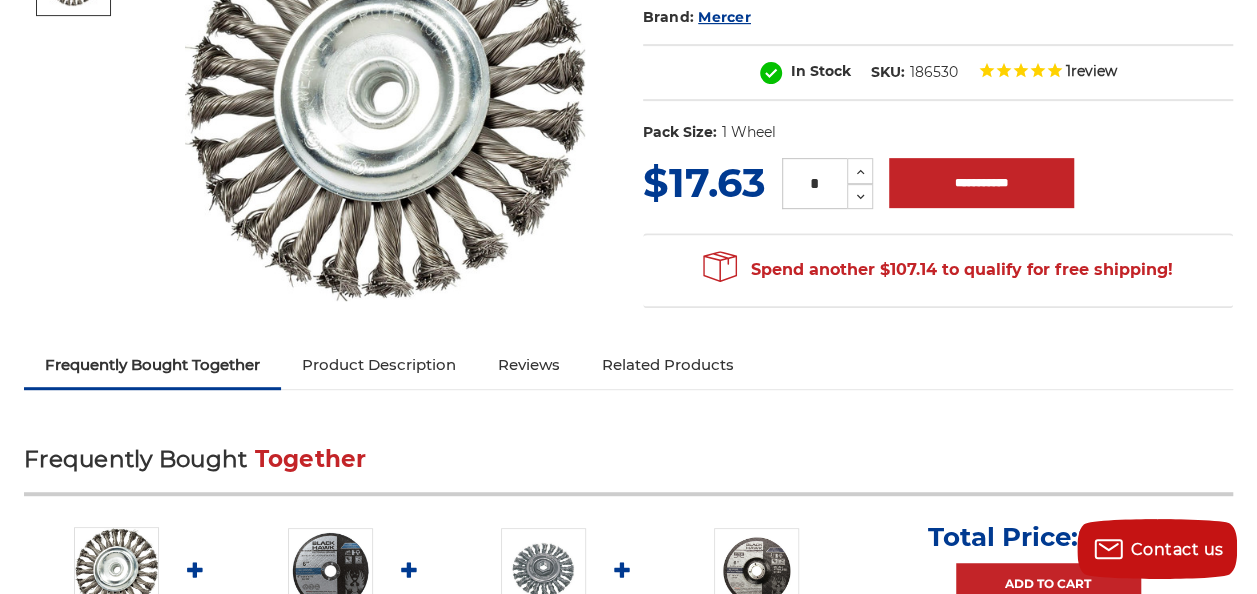 scroll, scrollTop: 0, scrollLeft: 0, axis: both 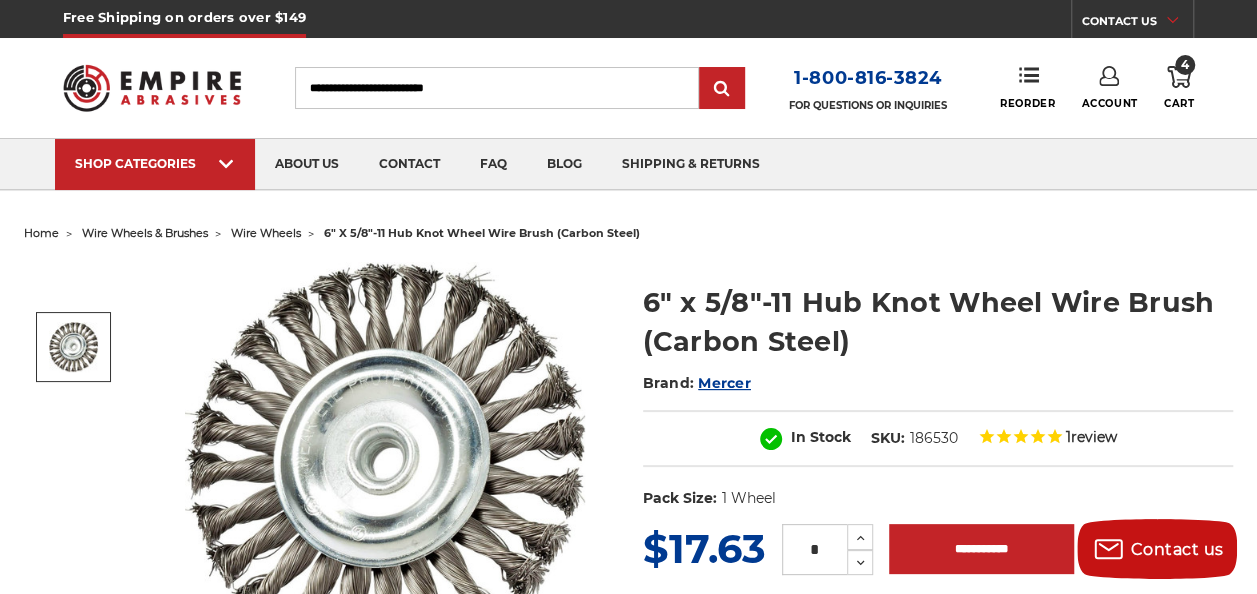click on "4
Cart" at bounding box center [1179, 88] 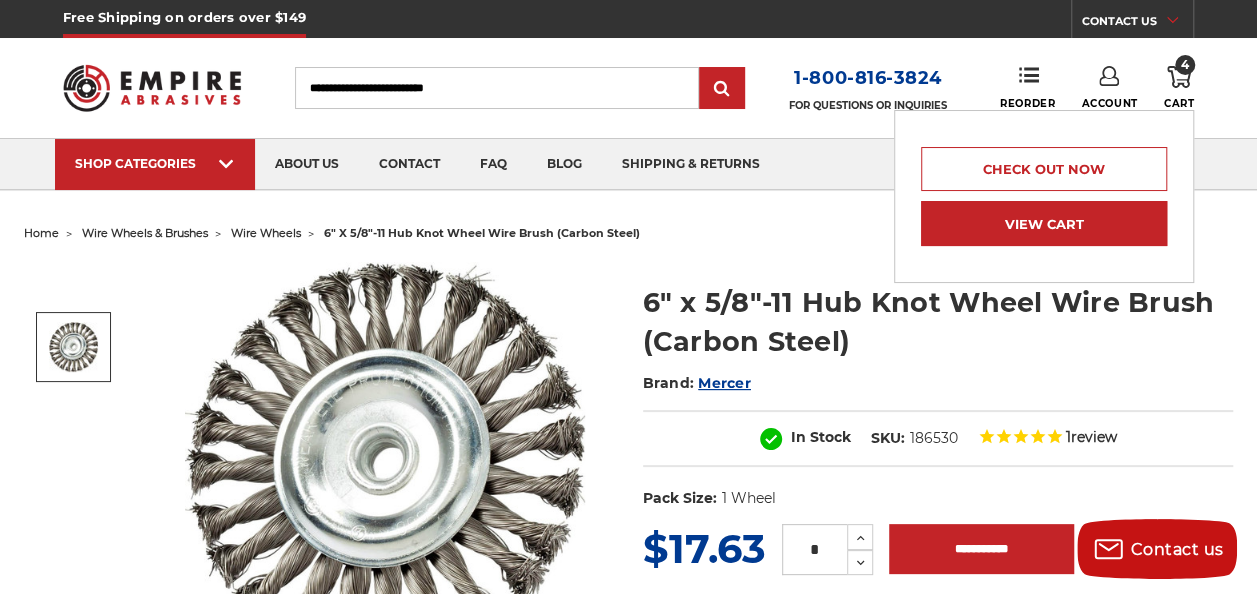 click on "View Cart" at bounding box center [1044, 223] 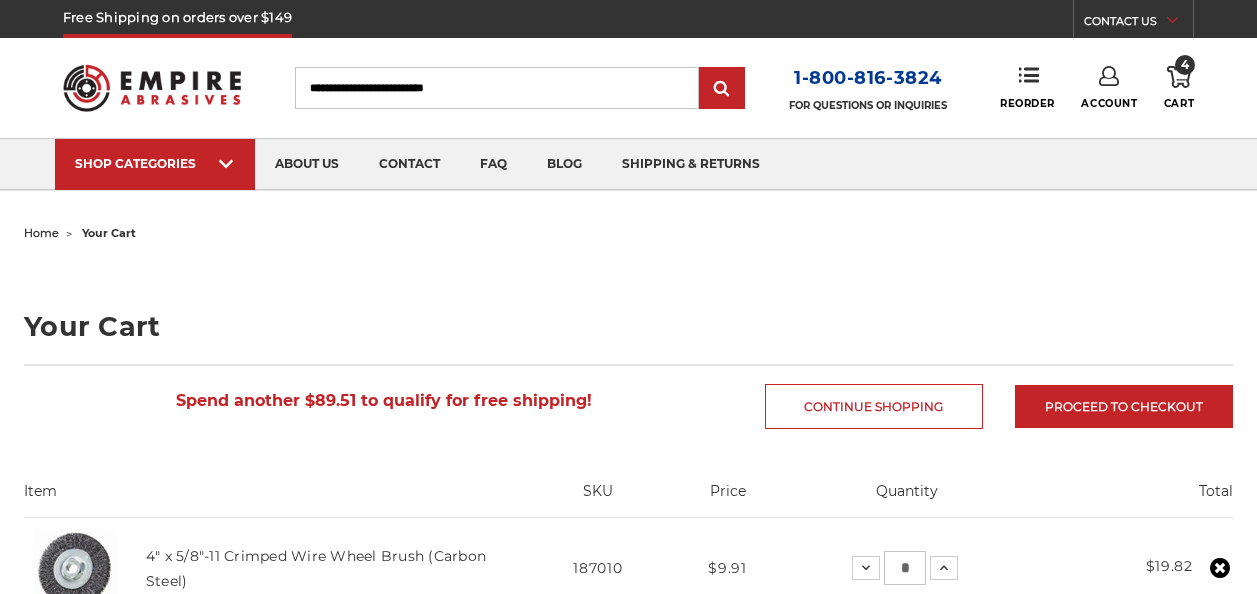 scroll, scrollTop: 0, scrollLeft: 0, axis: both 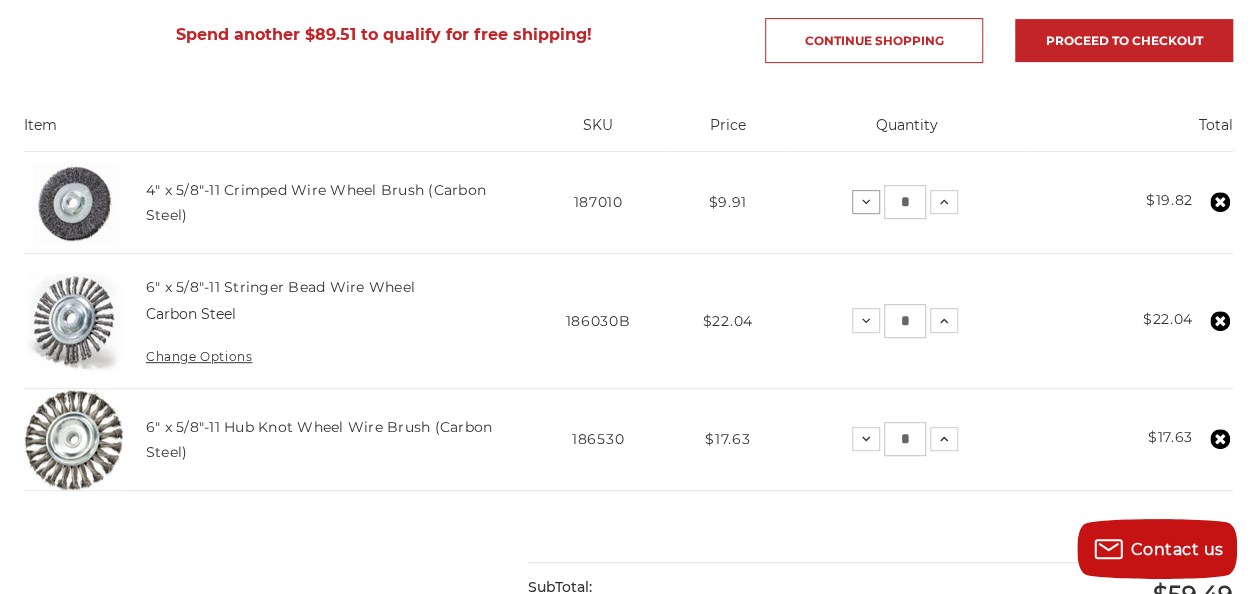 click at bounding box center (866, 202) 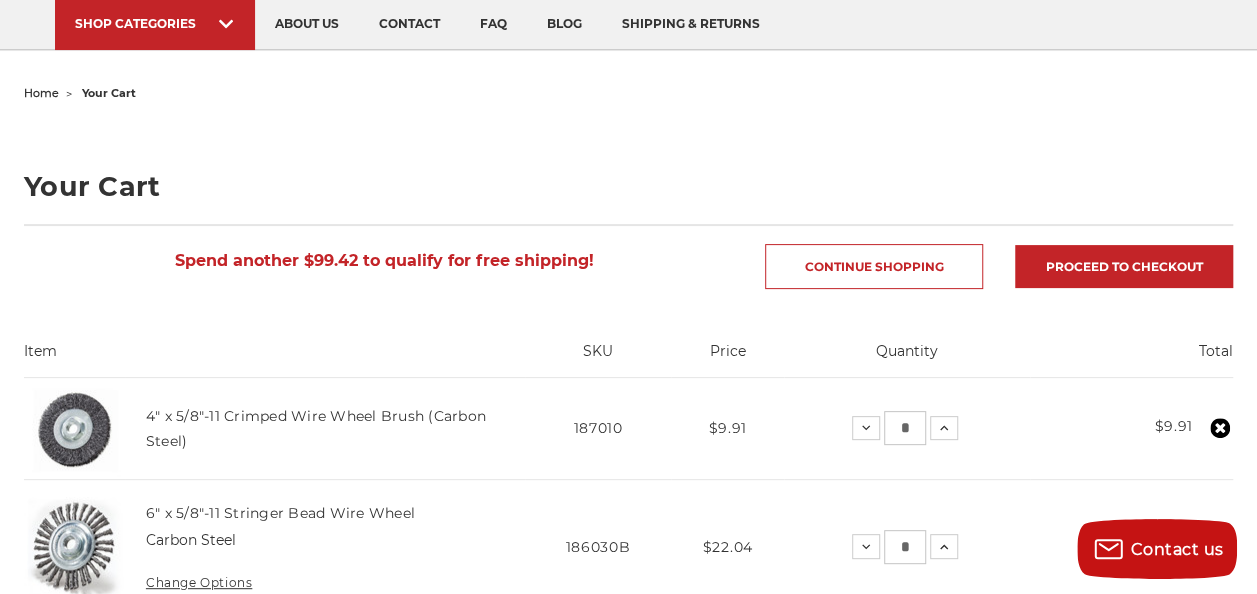 scroll, scrollTop: 0, scrollLeft: 0, axis: both 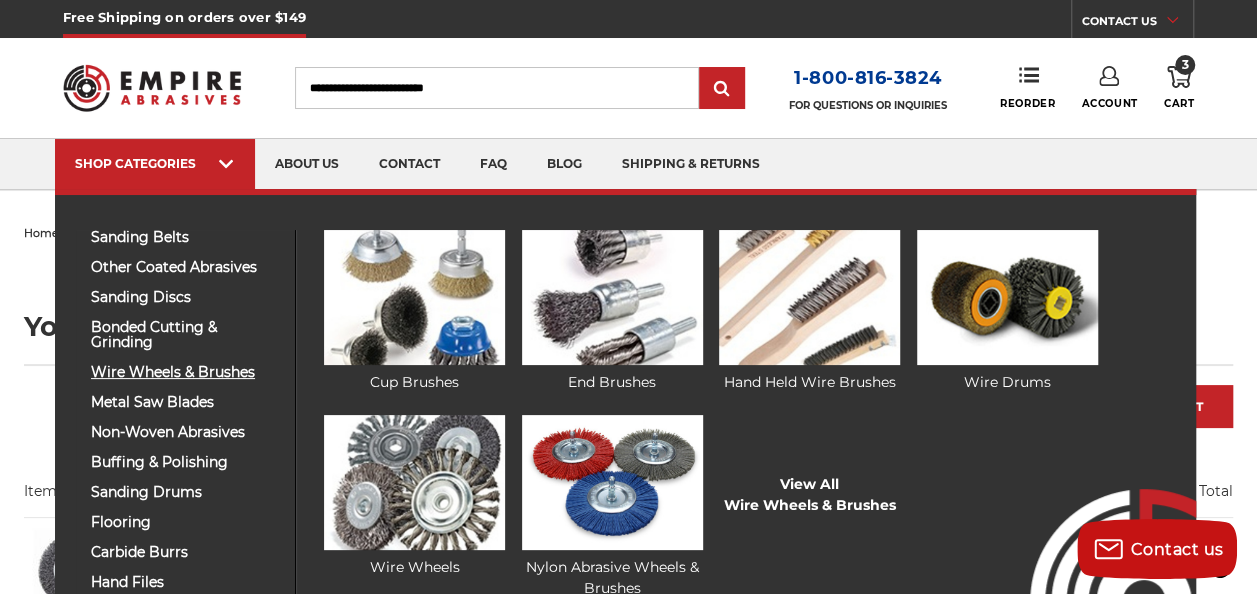 click on "wire wheels & brushes" at bounding box center (185, 372) 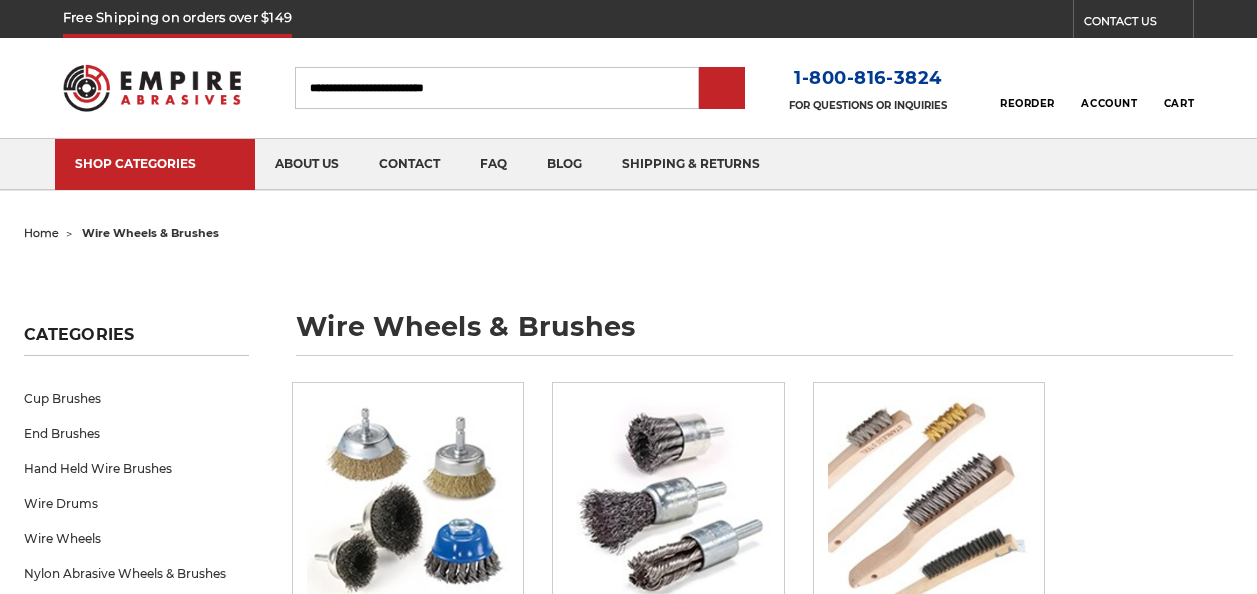 scroll, scrollTop: 0, scrollLeft: 0, axis: both 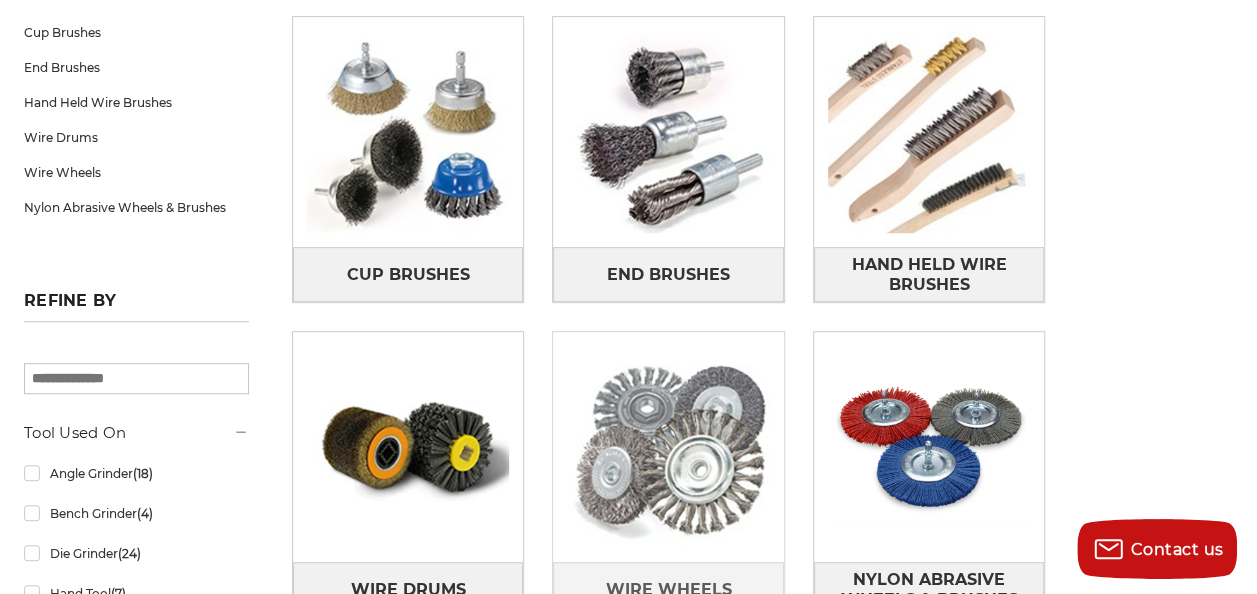 click at bounding box center (668, 447) 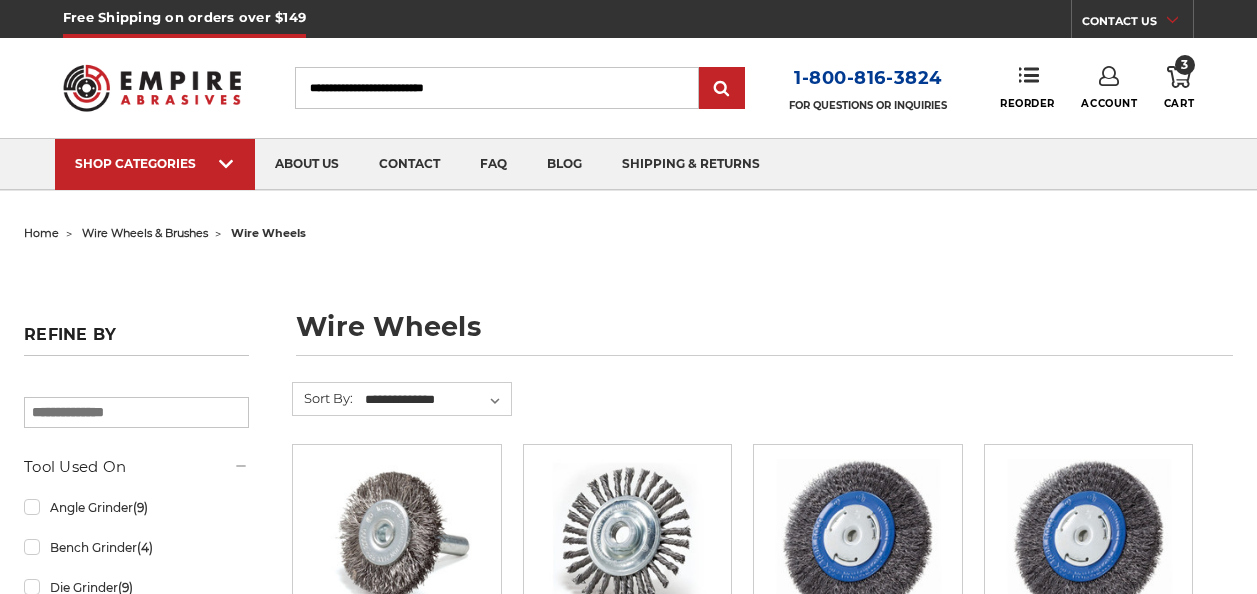 scroll, scrollTop: 0, scrollLeft: 0, axis: both 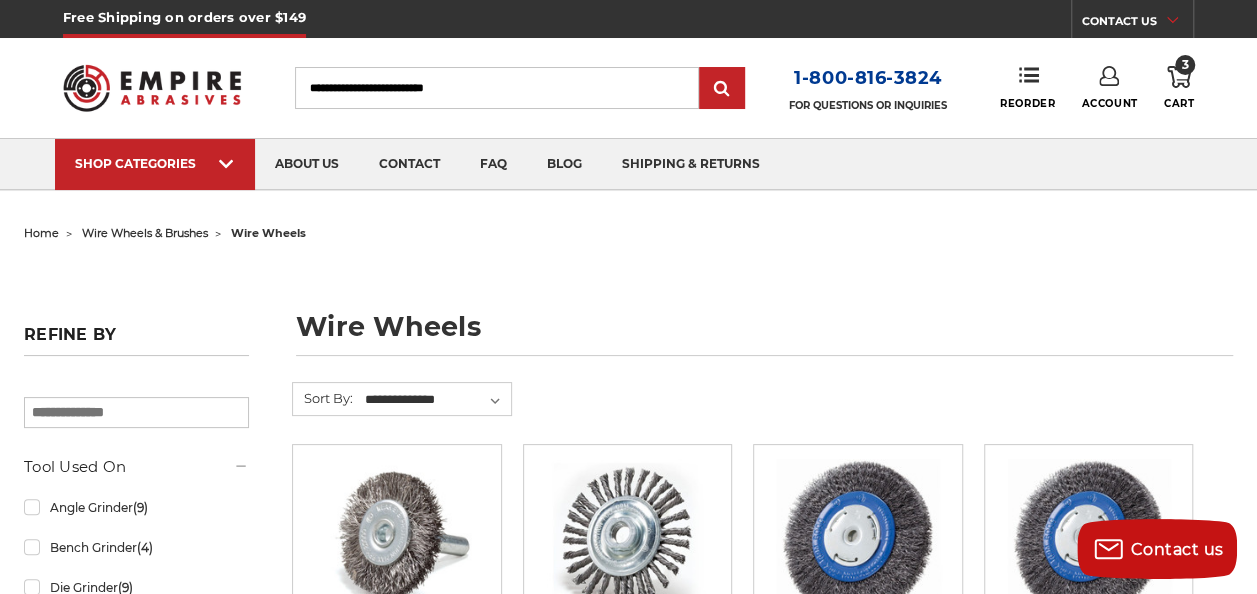 click on "Toggle menu
Menu
Search
1-800-816-3824
FOR QUESTIONS OR INQUIRIES
Phone
Reorder
Account
Account
Sign Out
3
Cart" at bounding box center [628, 88] 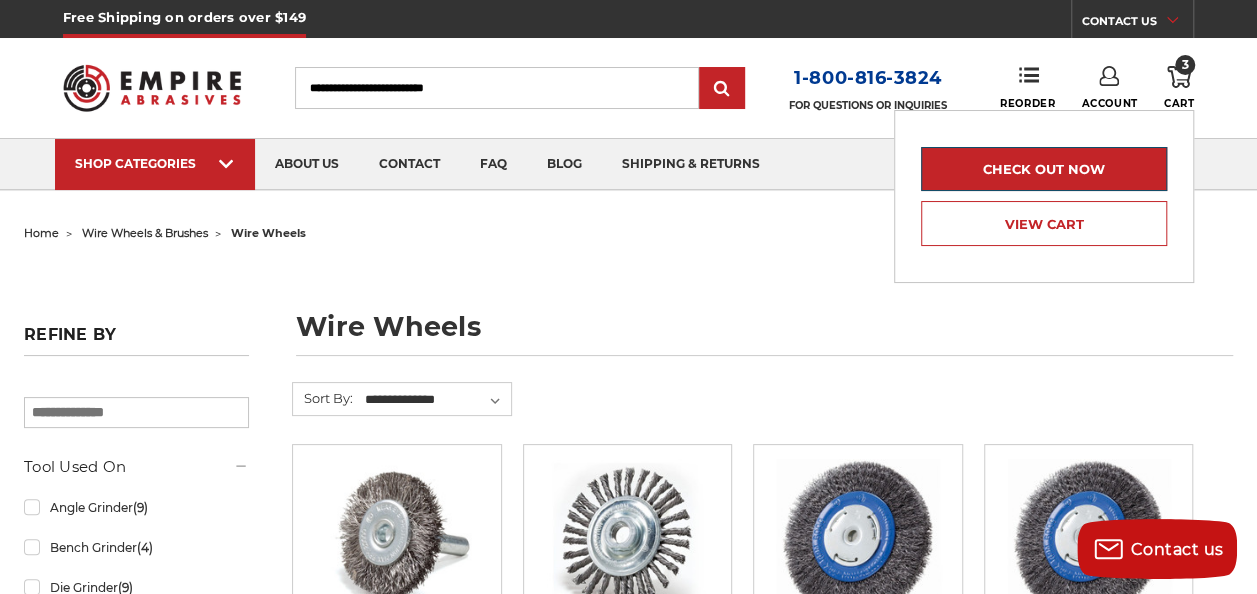 click on "Check out now" at bounding box center [1044, 169] 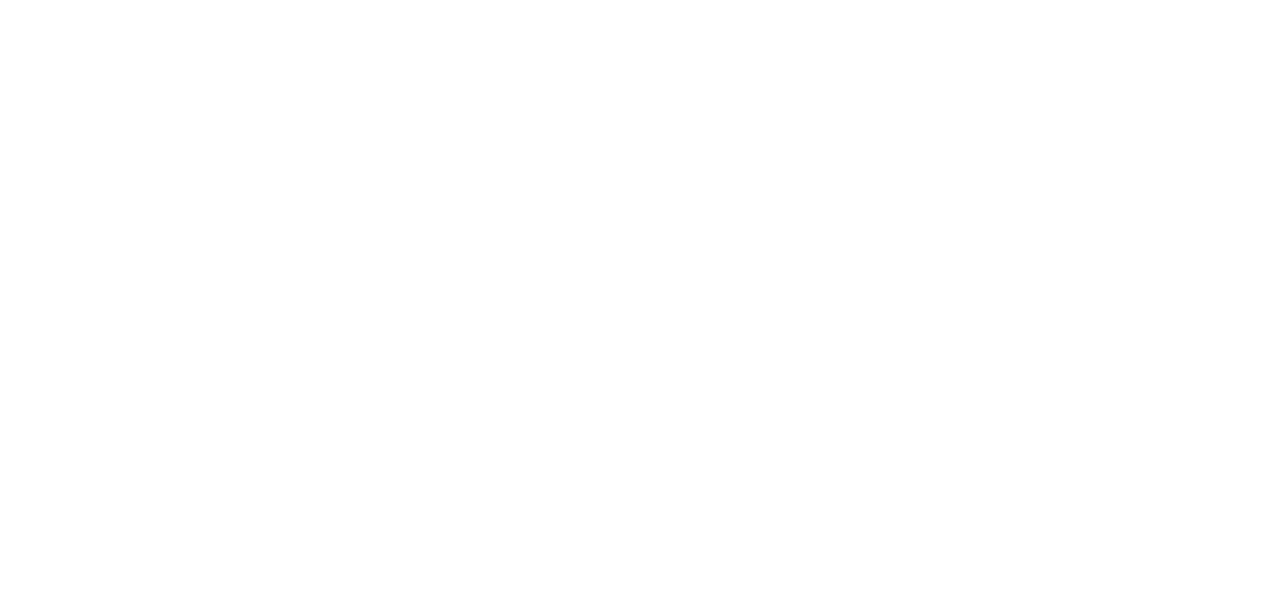 scroll, scrollTop: 0, scrollLeft: 0, axis: both 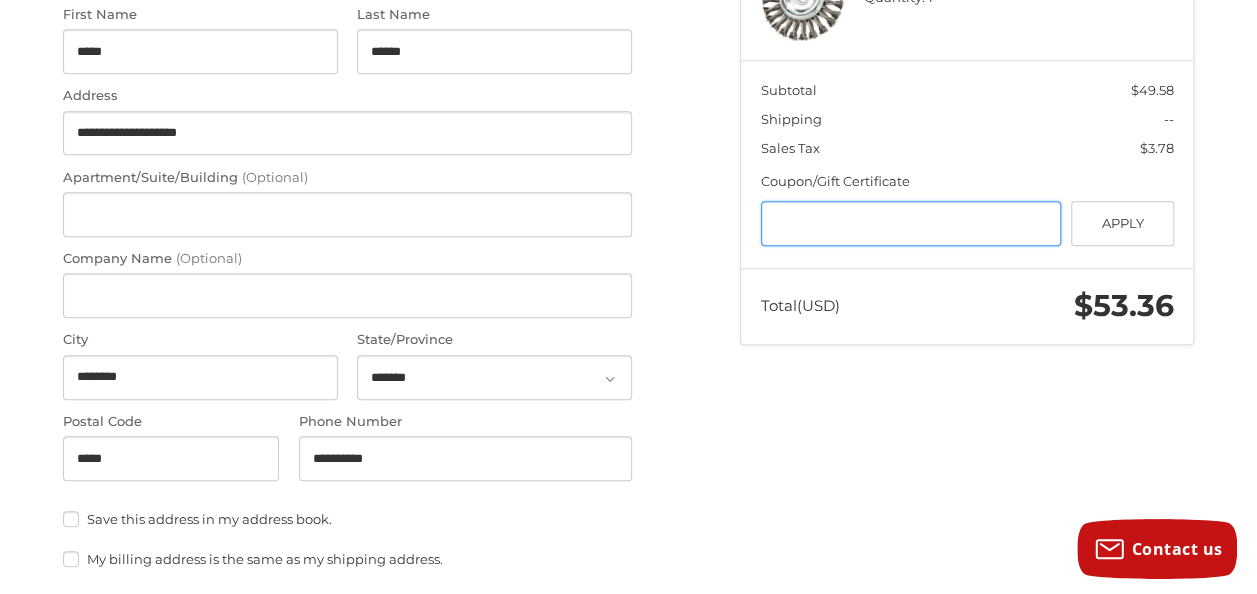 click at bounding box center [911, 223] 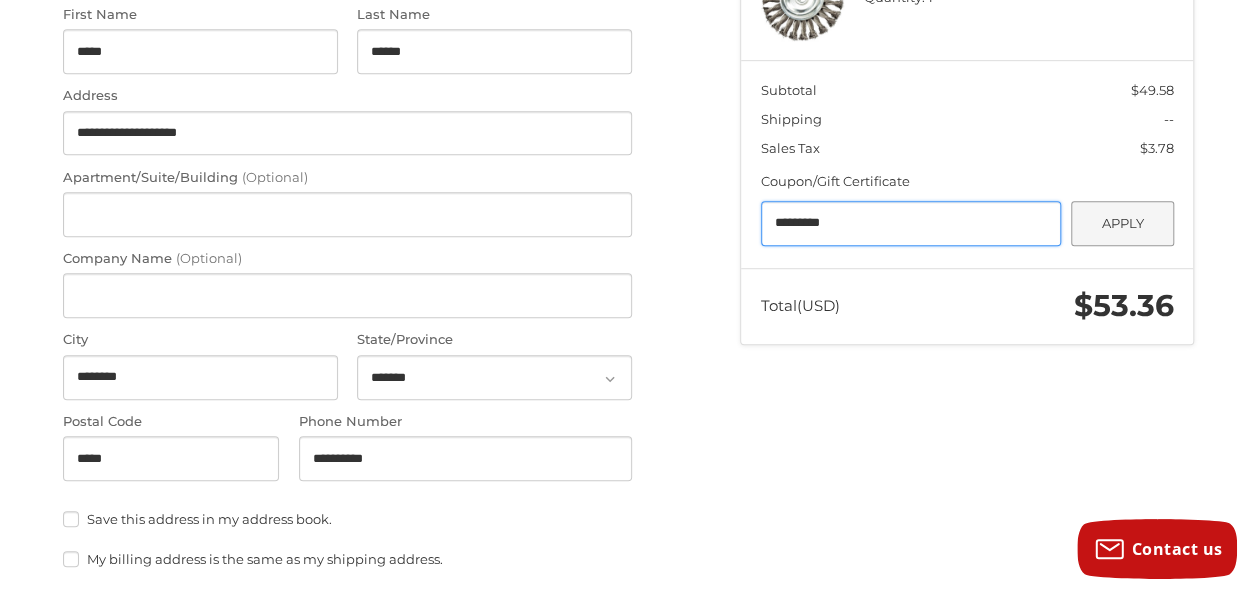type on "*********" 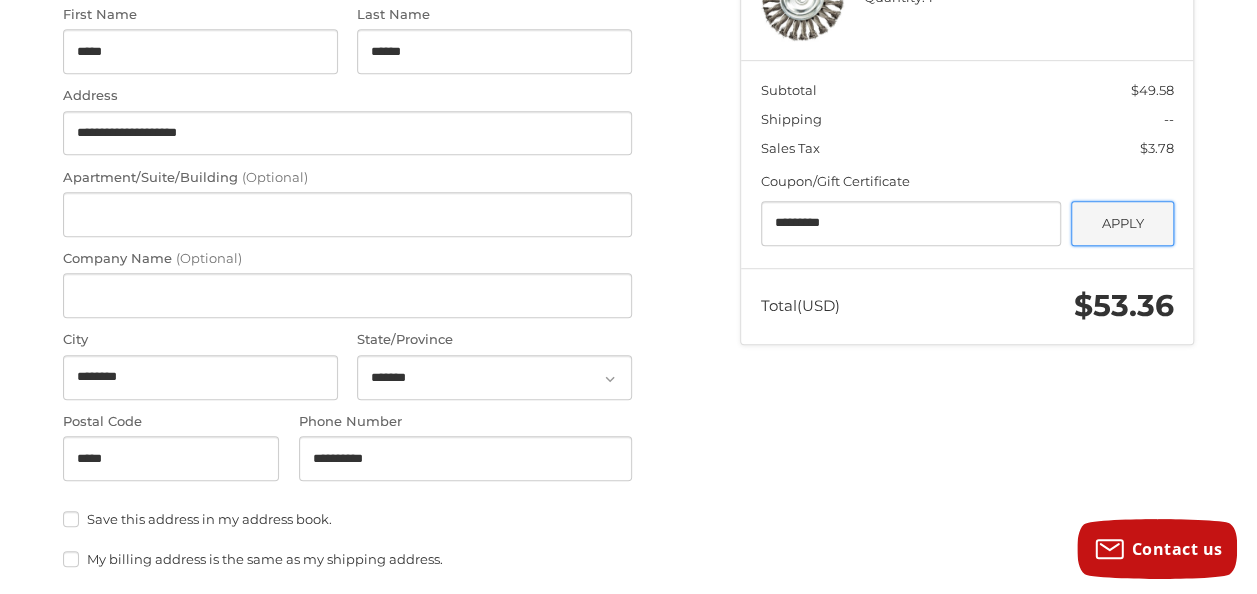click on "Apply" at bounding box center [1122, 223] 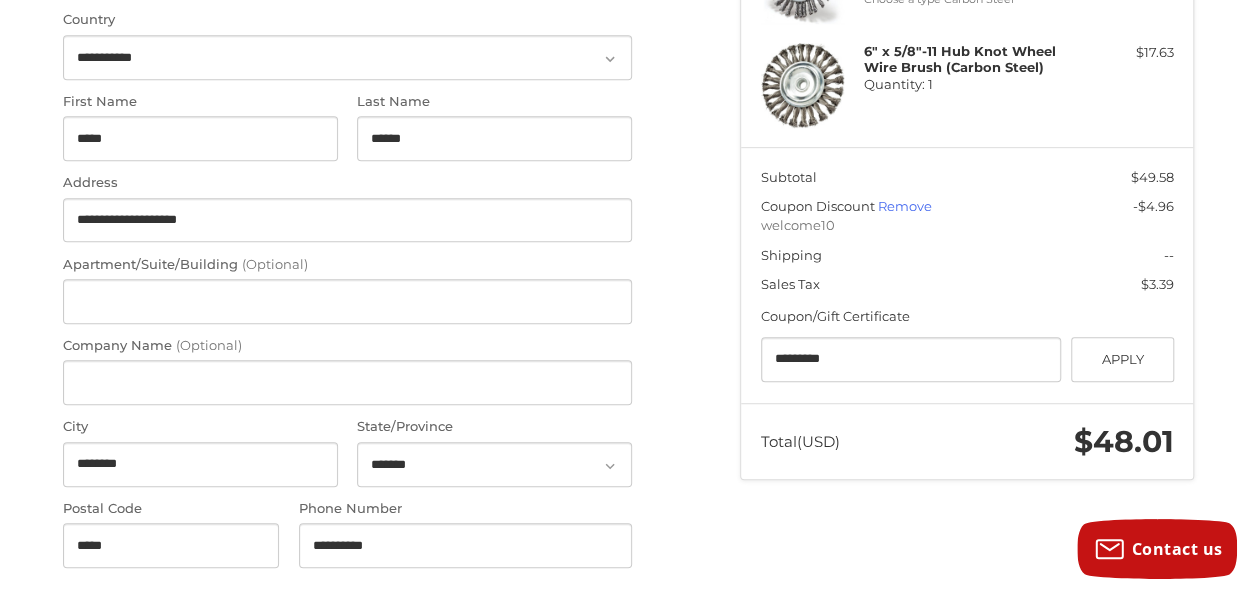 scroll, scrollTop: 836, scrollLeft: 0, axis: vertical 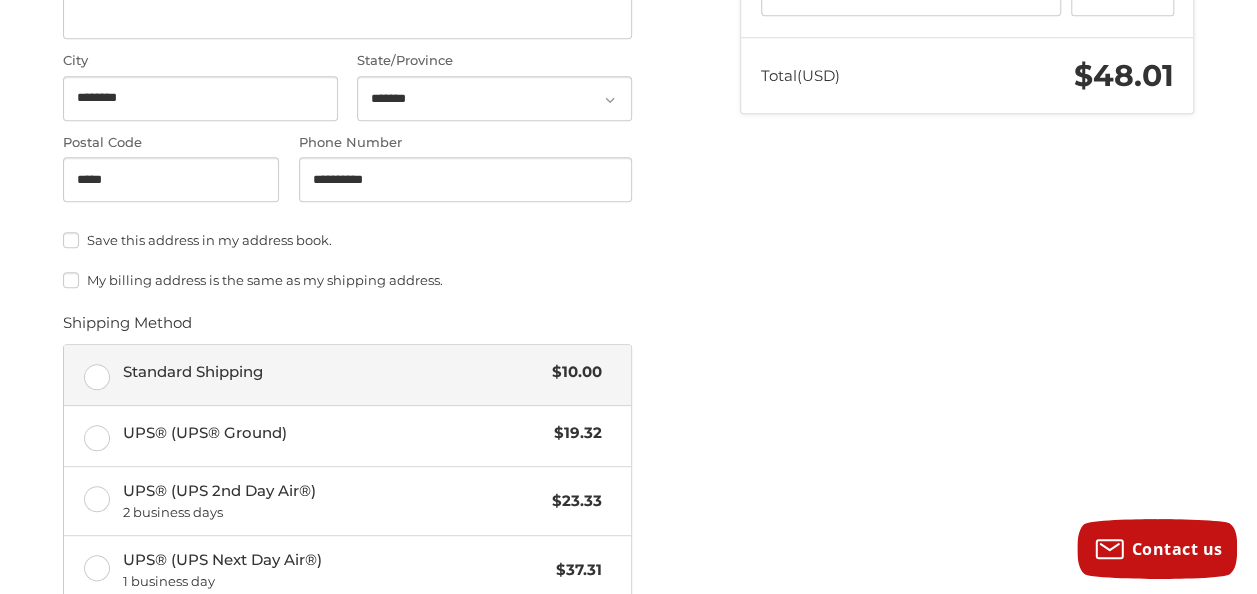 click on "Standard Shipping" at bounding box center (333, 372) 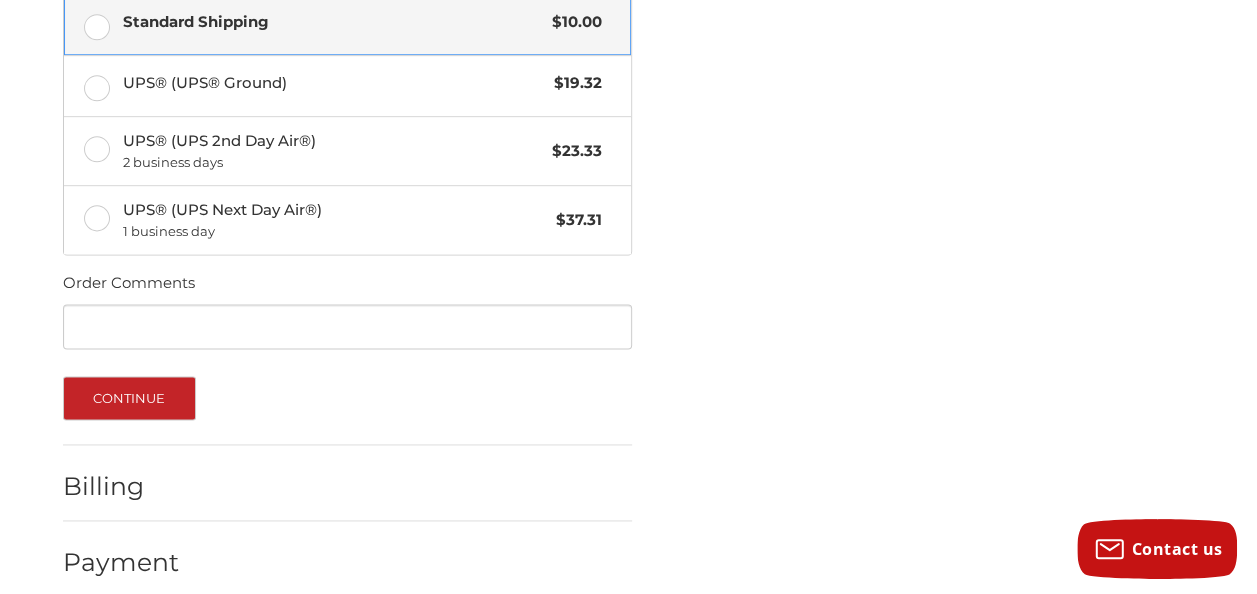 scroll, scrollTop: 1203, scrollLeft: 0, axis: vertical 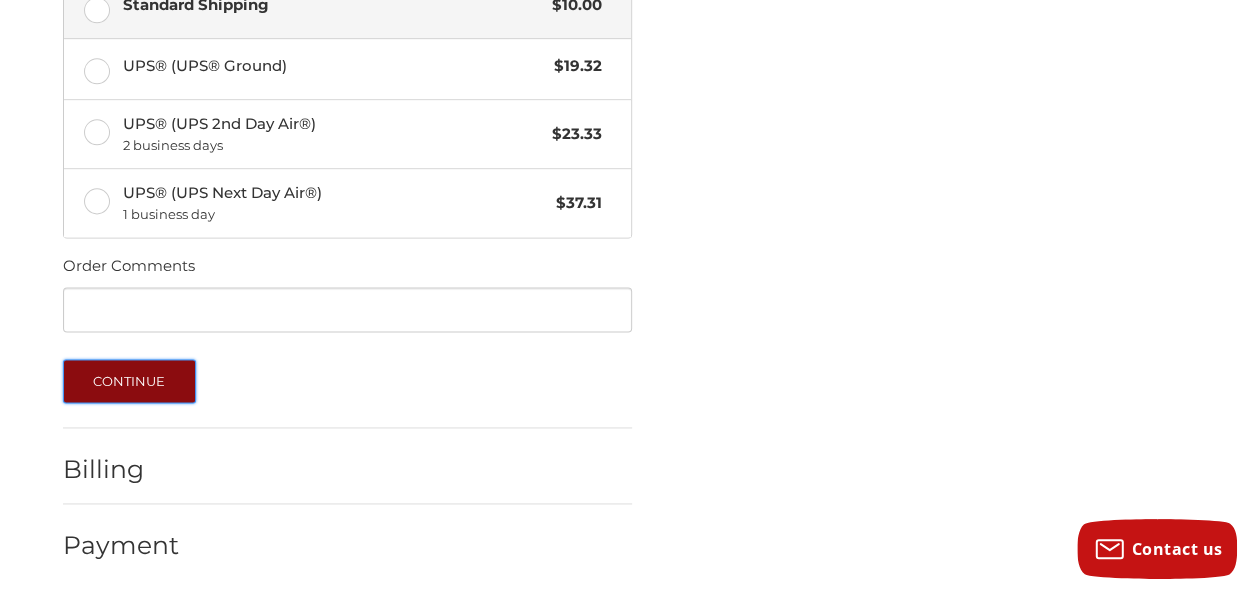 click on "Continue" at bounding box center (129, 381) 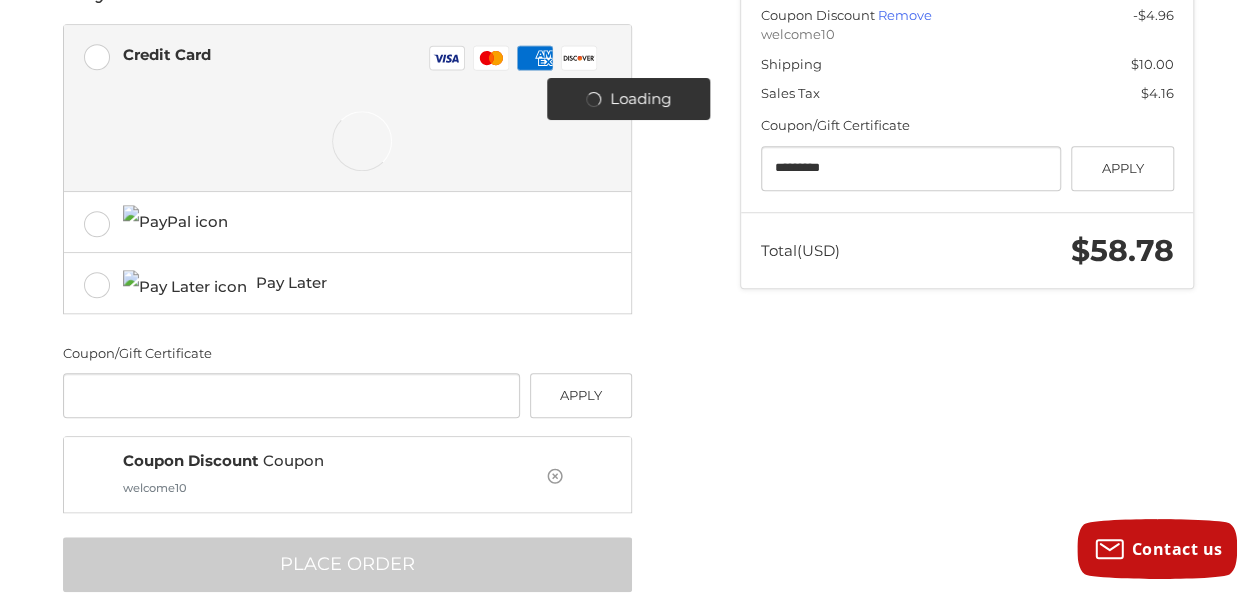 scroll, scrollTop: 698, scrollLeft: 0, axis: vertical 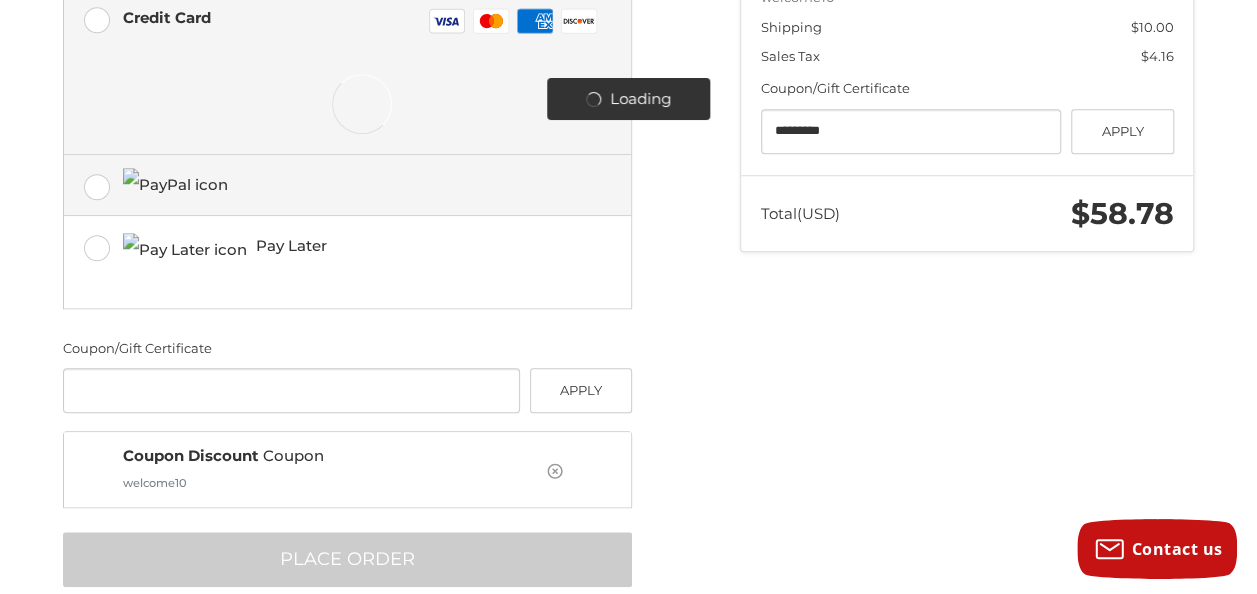 click at bounding box center (175, 180) 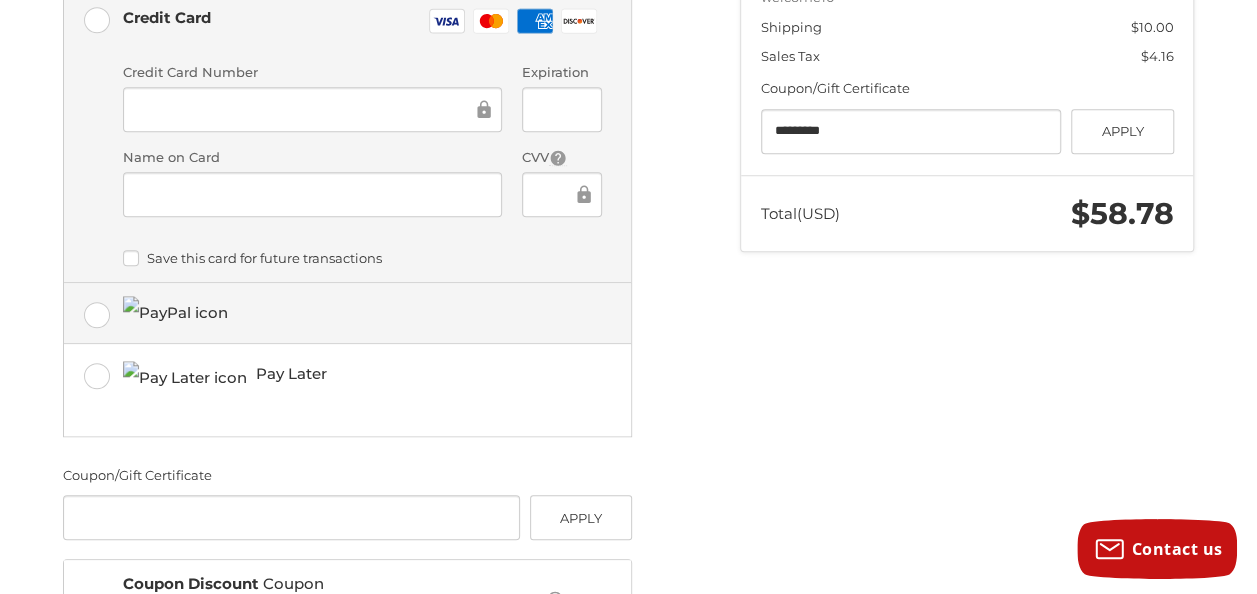 click at bounding box center (347, 313) 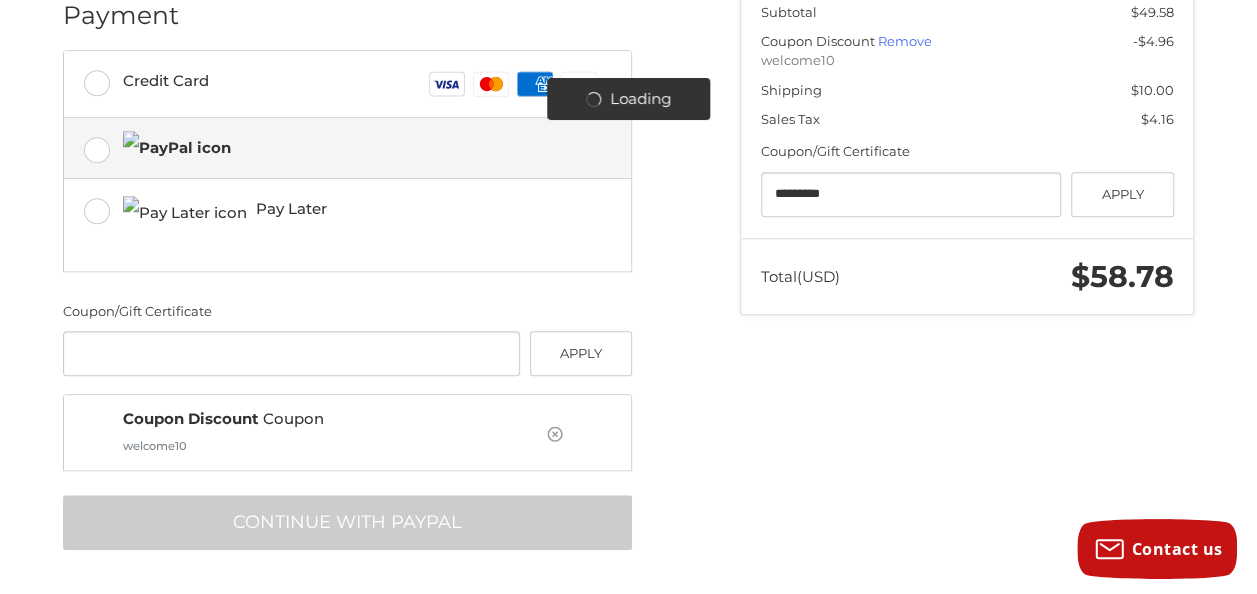 scroll, scrollTop: 630, scrollLeft: 0, axis: vertical 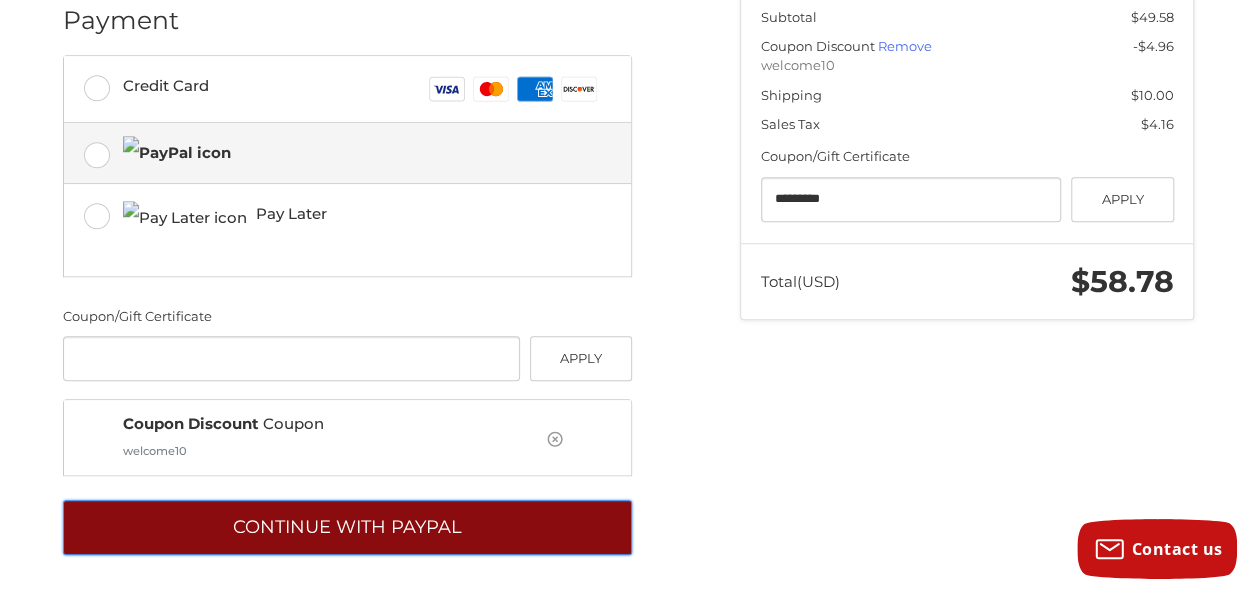 click on "Continue with PayPal" at bounding box center (347, 527) 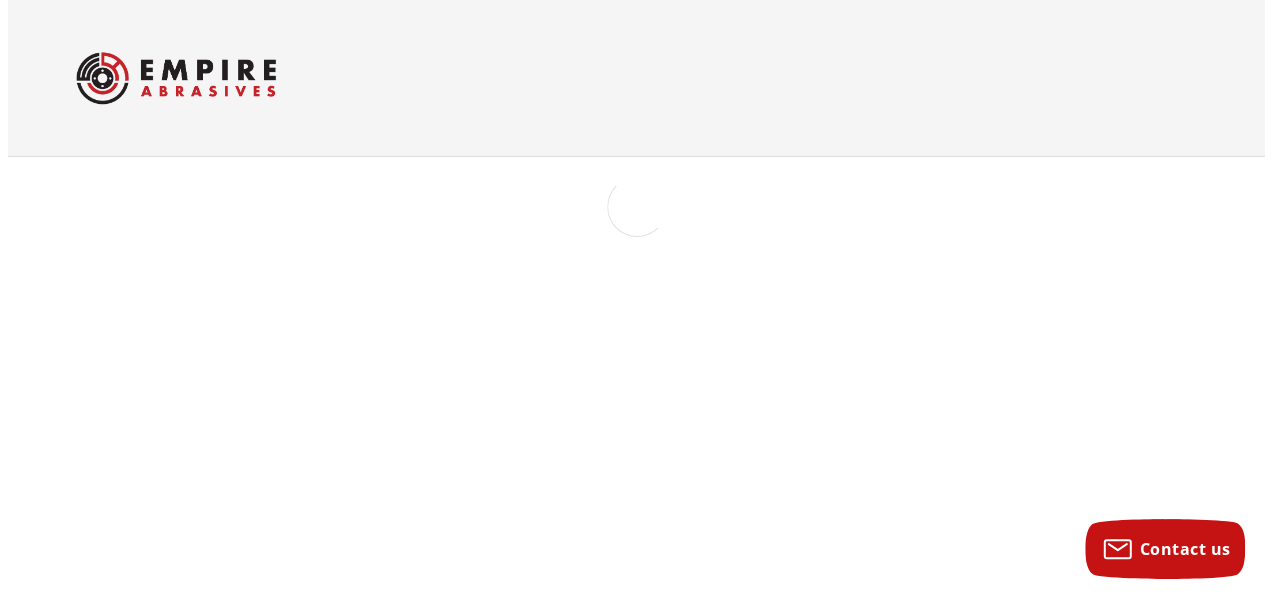 scroll, scrollTop: 0, scrollLeft: 0, axis: both 